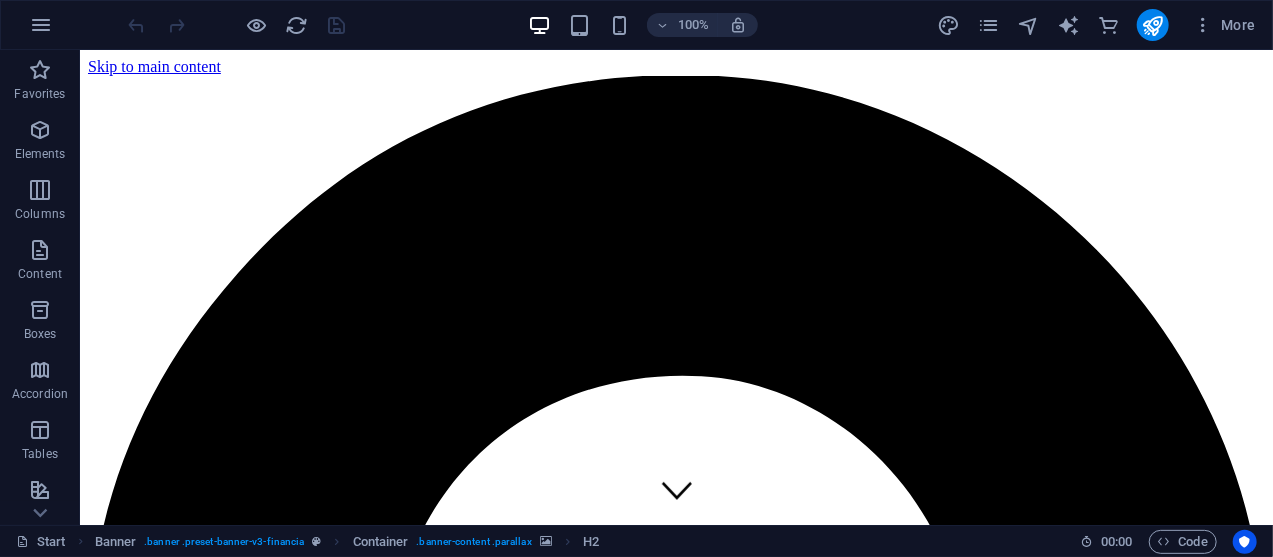 scroll, scrollTop: 1696, scrollLeft: 0, axis: vertical 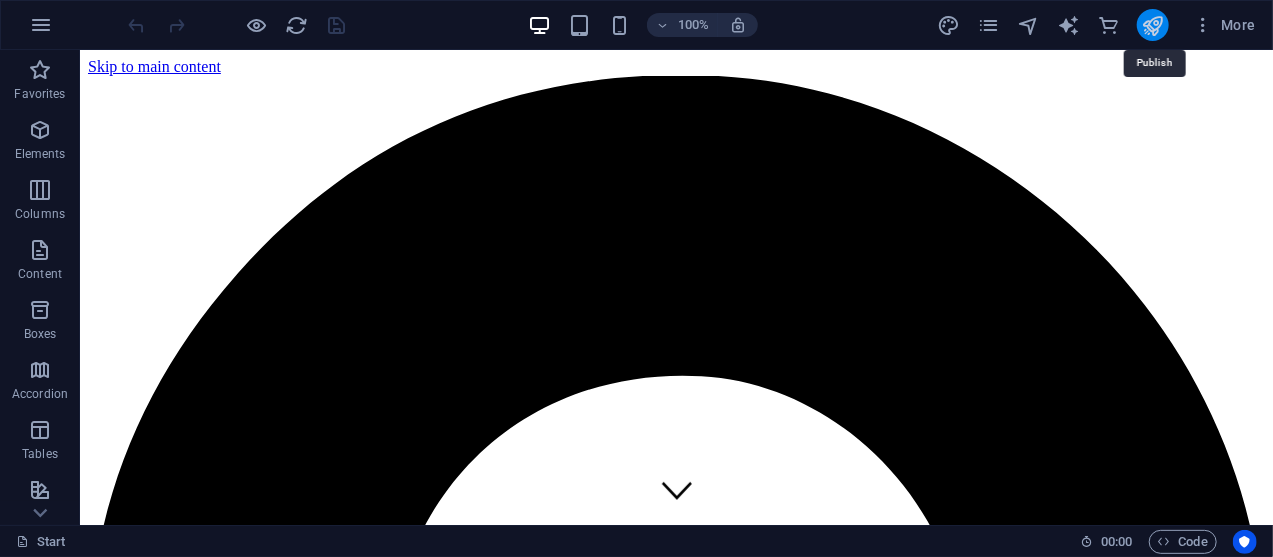 click at bounding box center (1152, 25) 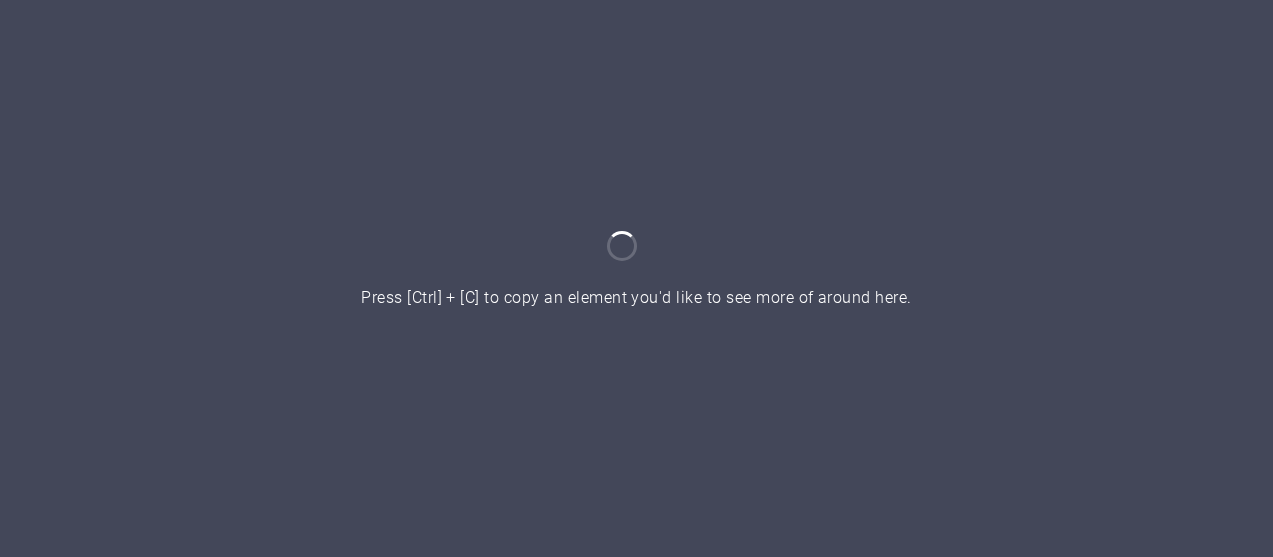 scroll, scrollTop: 0, scrollLeft: 0, axis: both 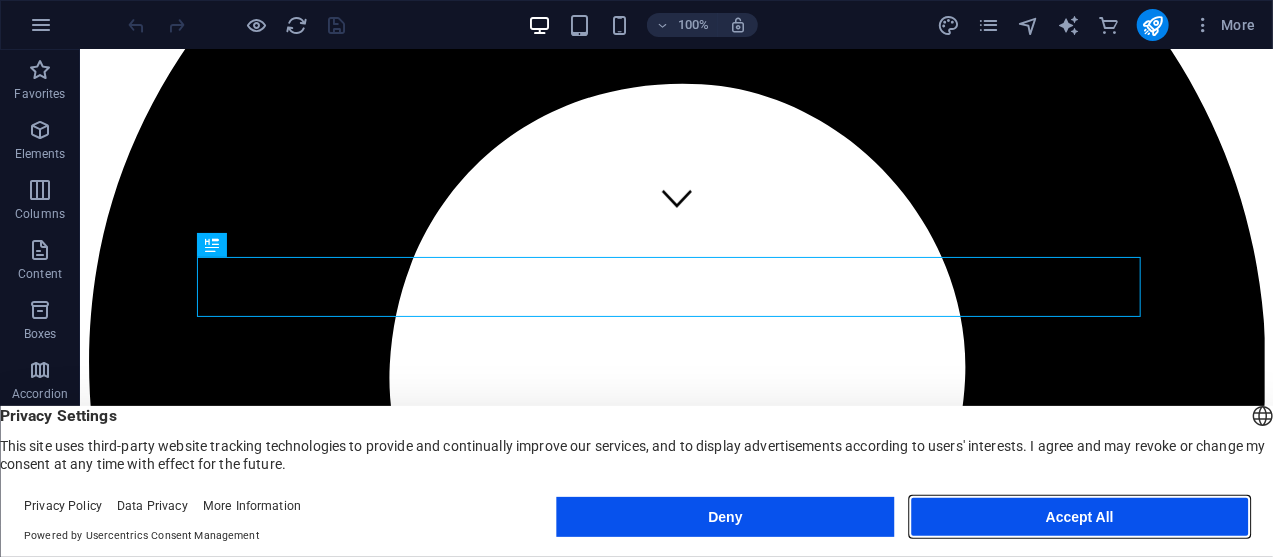click on "Accept All" at bounding box center (1080, 517) 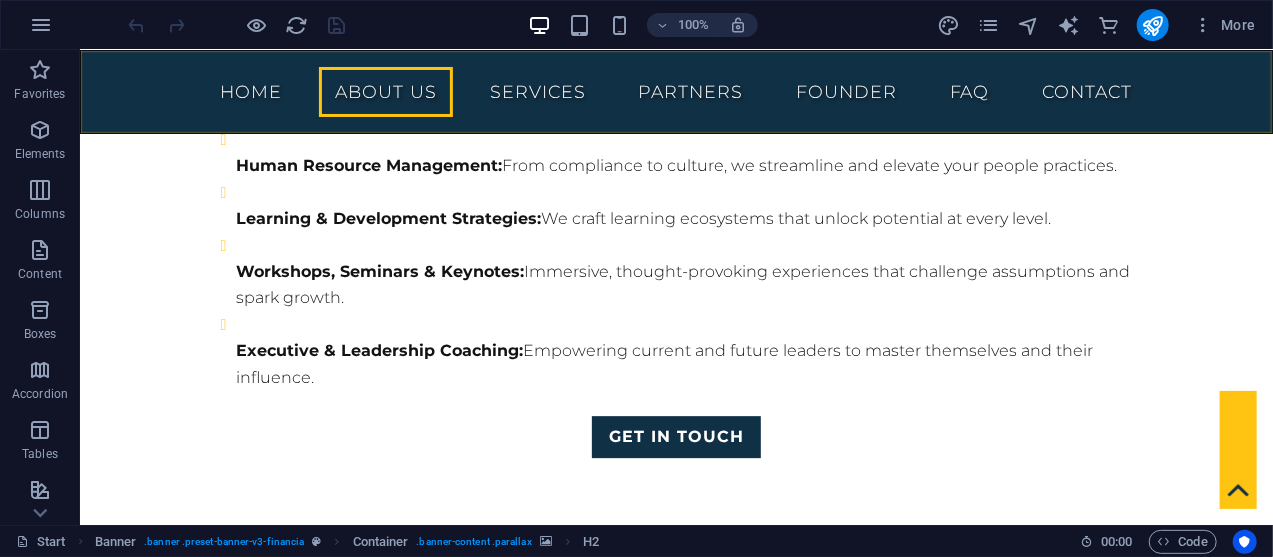 scroll, scrollTop: 2554, scrollLeft: 0, axis: vertical 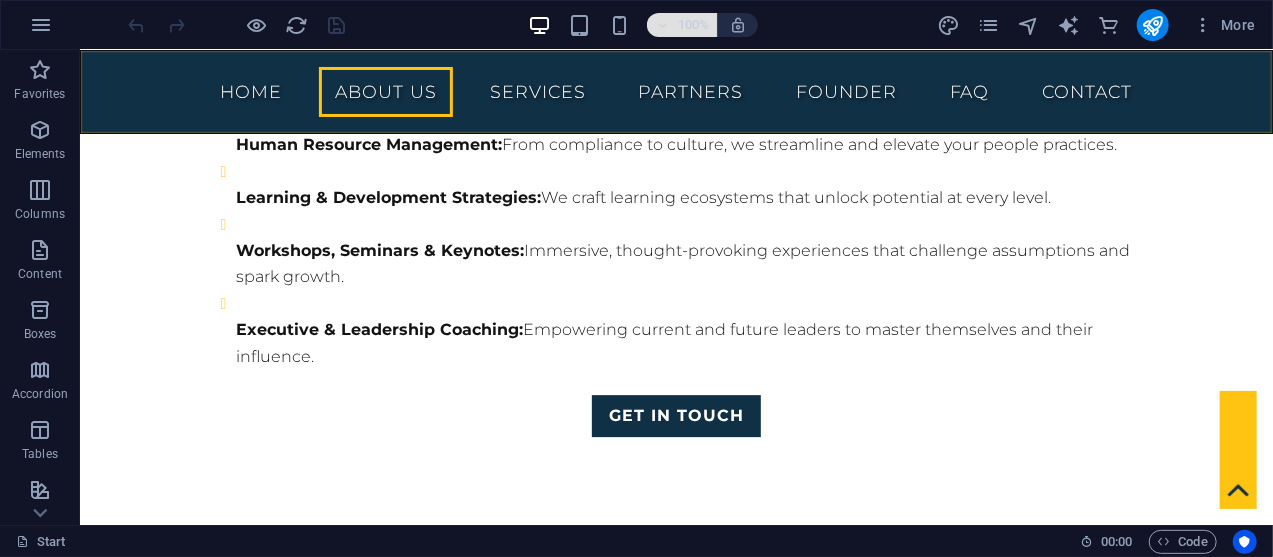 click at bounding box center (662, 25) 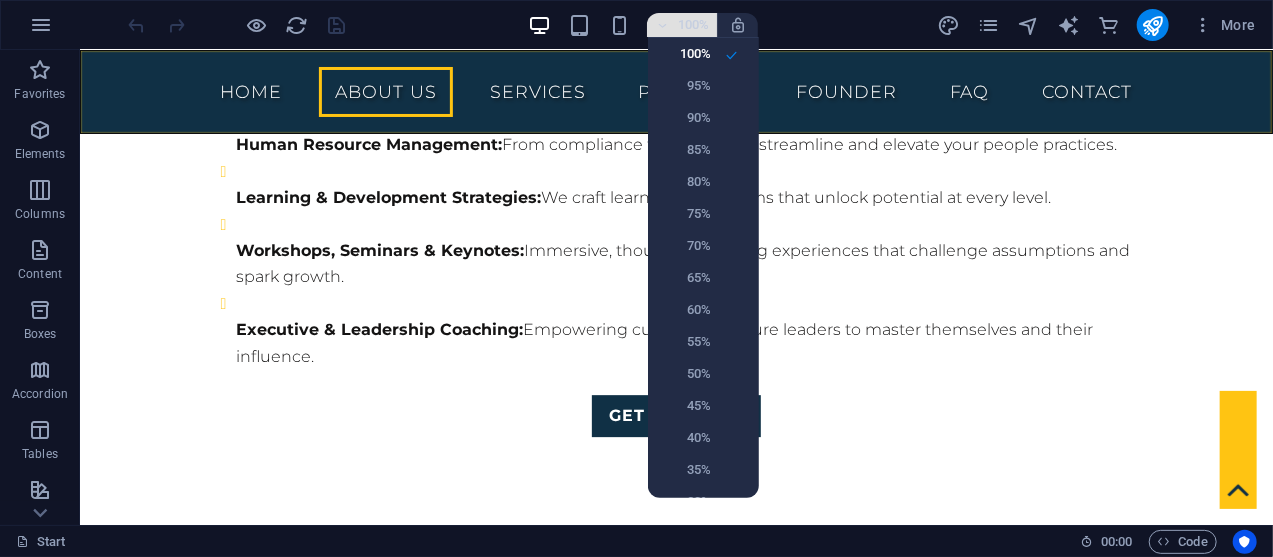 click at bounding box center (636, 278) 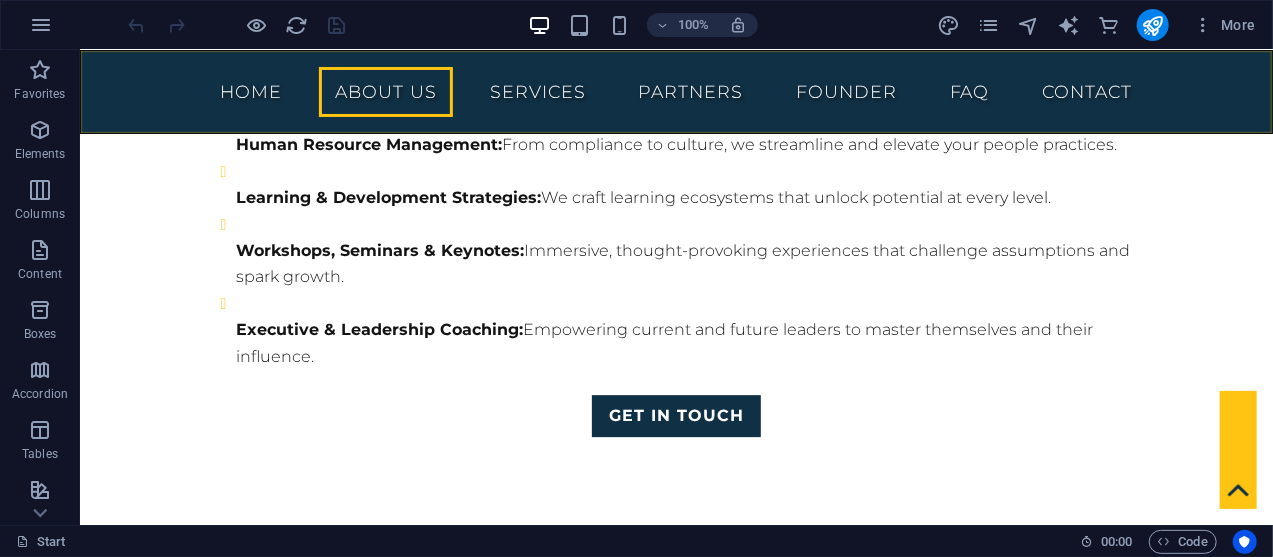 click at bounding box center (237, 25) 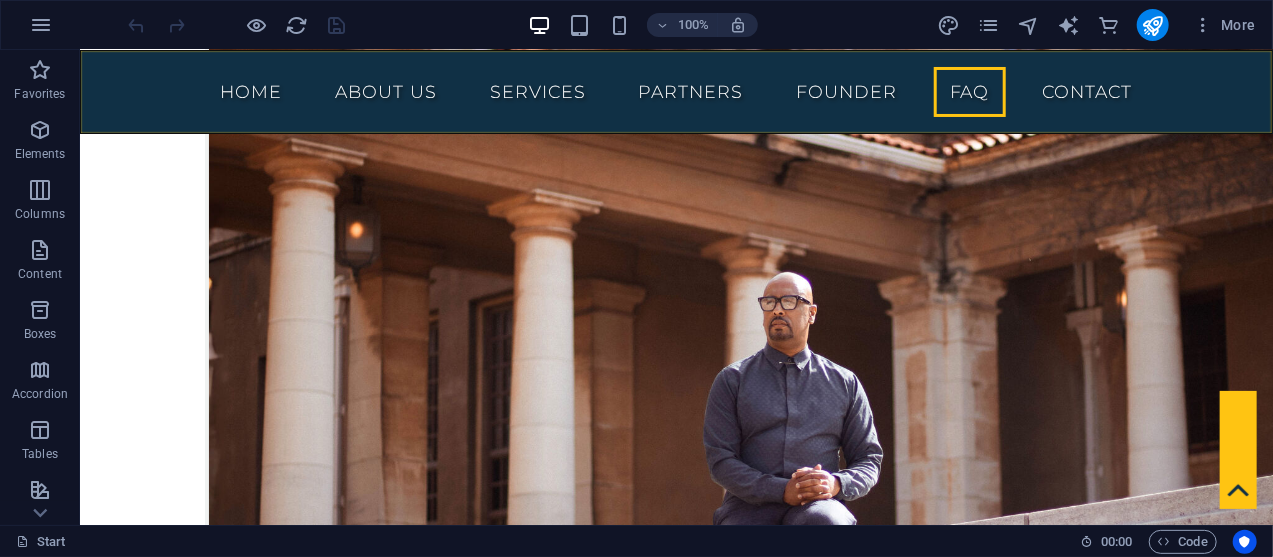 scroll, scrollTop: 10626, scrollLeft: 0, axis: vertical 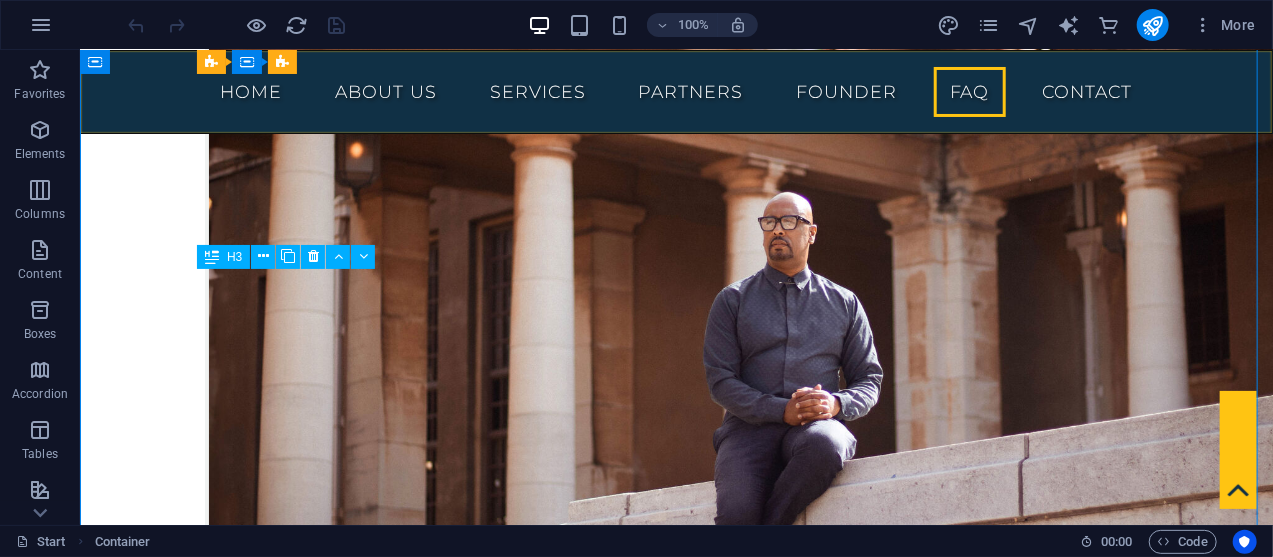 drag, startPoint x: 368, startPoint y: 339, endPoint x: 326, endPoint y: 327, distance: 43.68066 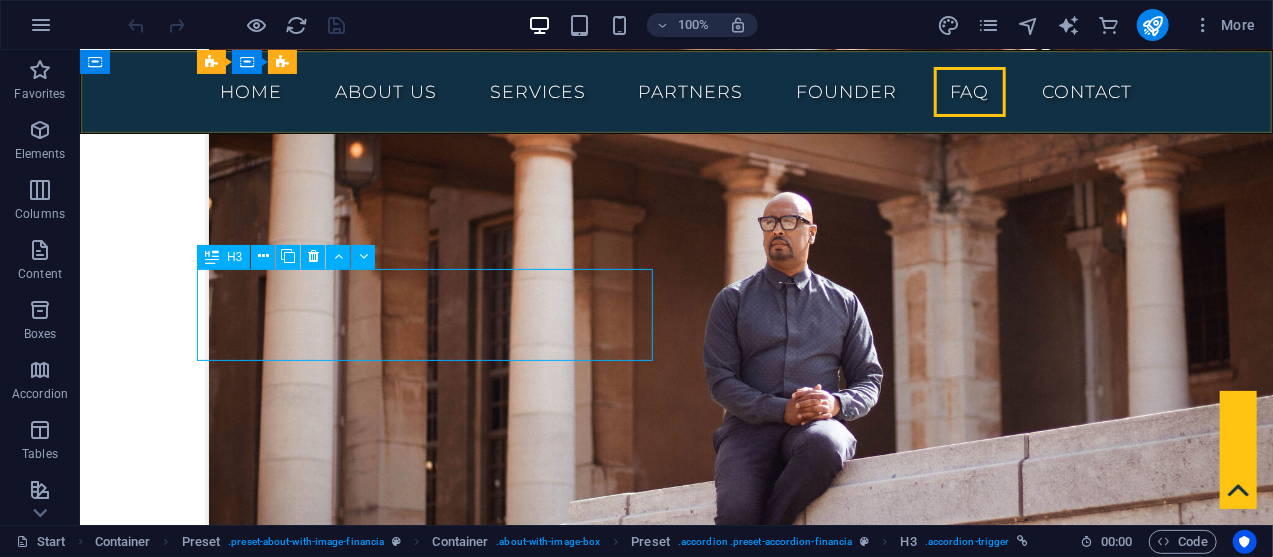 click on "What should ExCo do to strengthen organisational culture and what is HR's role in the company's culture?" at bounding box center [676, 4389] 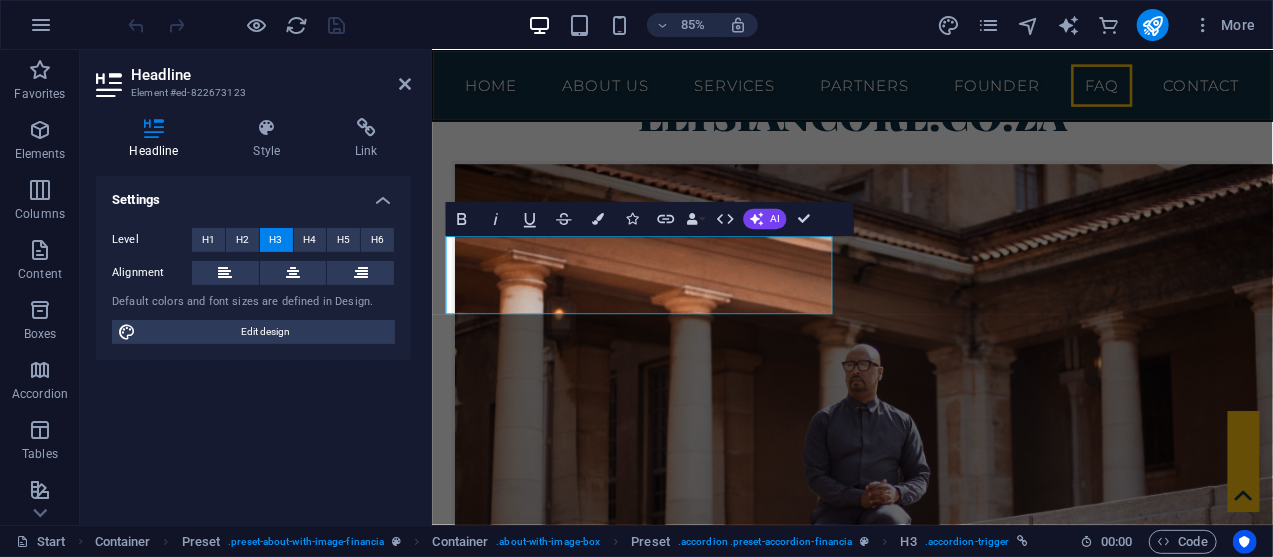 scroll, scrollTop: 10908, scrollLeft: 0, axis: vertical 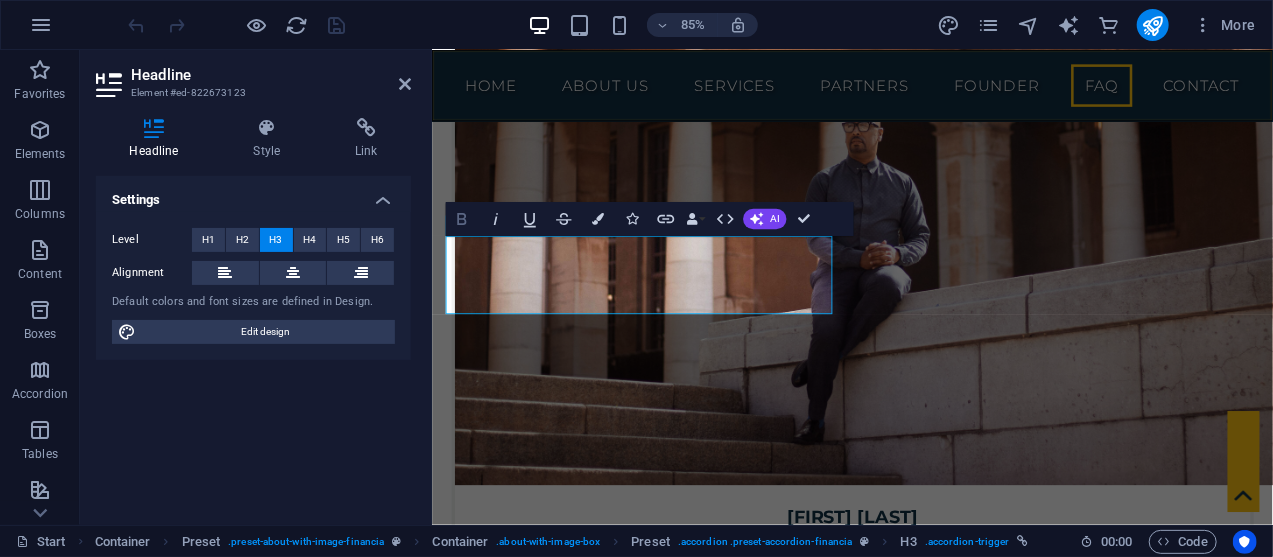 click 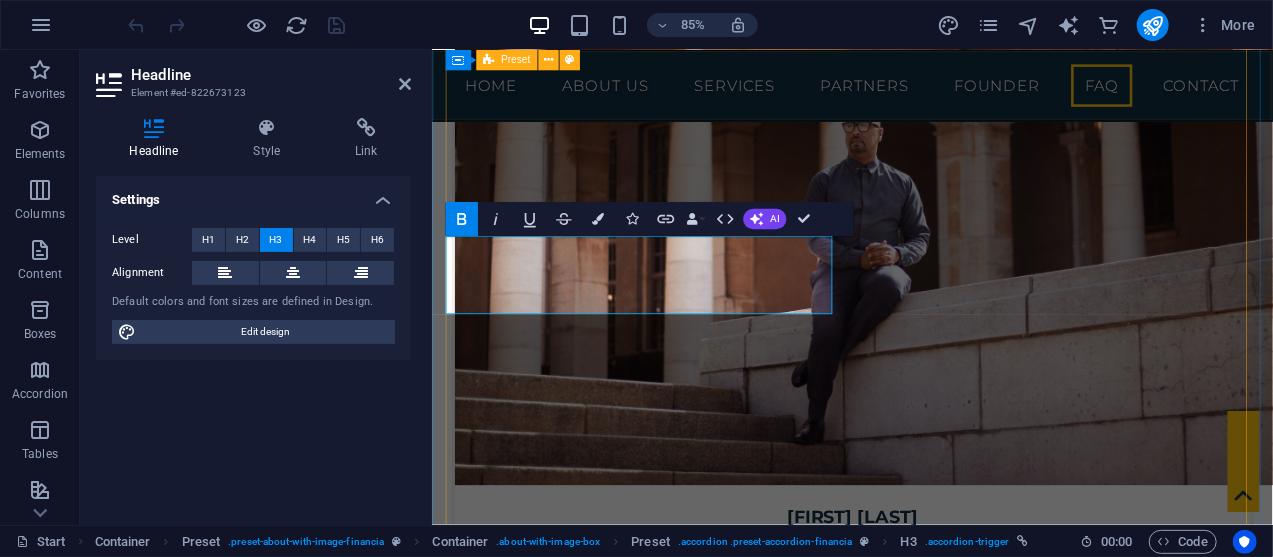 click on "Why is it important to make HR a stretgic partner in business and how can the consultants help with this? Making HR a strategic partner is crucial for aligning talent with business goals, which boosts efficiency and profitability. A strategic HR function helps attract and retain top talent, improves employee engagement, and builds a culture of continuous learning. This proactive approach ensures the workforce has the right skills to meet future challenges. peoplemanagingpeople.com +2 Consultants can facilitate this transition by providing specialised expertise and an objective perspective. They help align HR initiatives with business objectives, introduce new technologies, and coach leaders. By offering services like compliance audits and performance management frameworks, consultants empower HR teams to move beyond administrative tasks and become true strategic contributors.  paradigmie.com +3 What should ExCo do to strengthen organisational culture and what is HR's role in the company's culture?" at bounding box center [926, 4465] 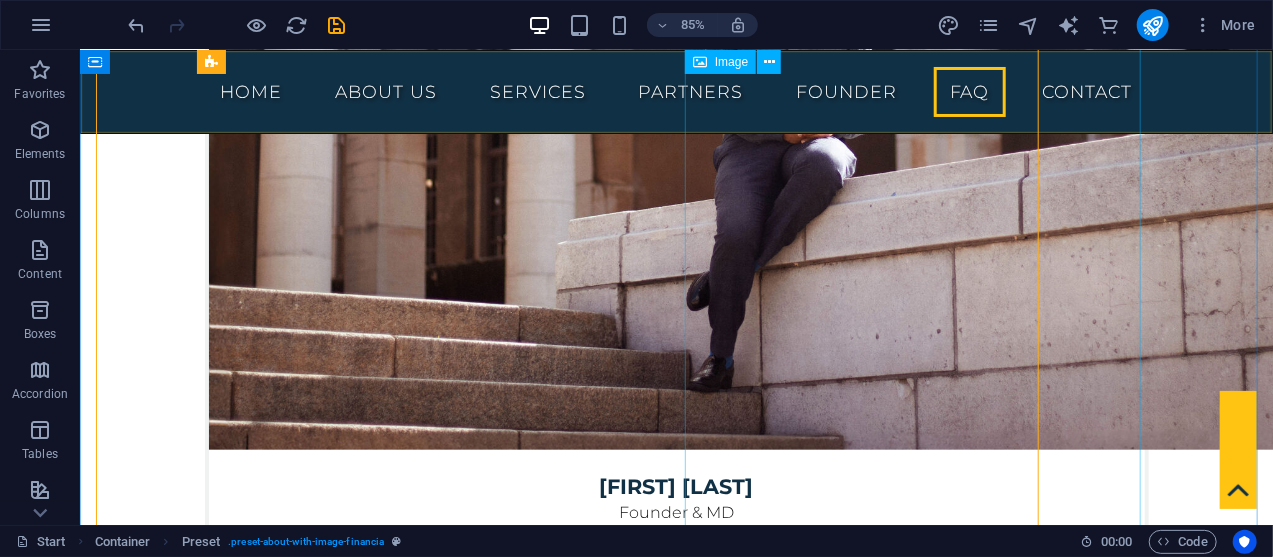 scroll, scrollTop: 10626, scrollLeft: 0, axis: vertical 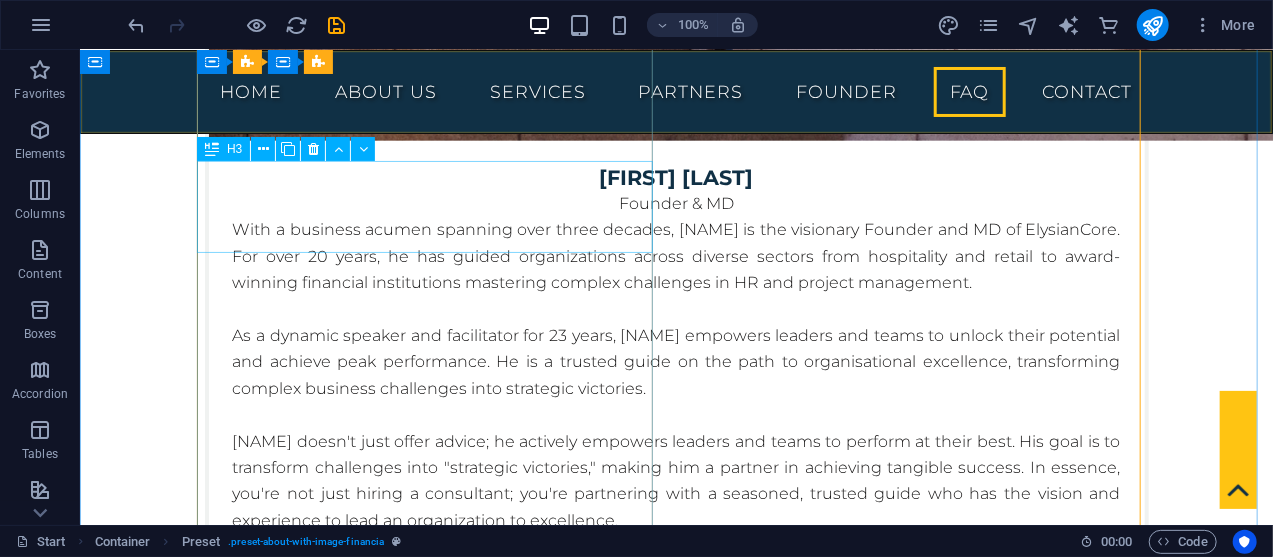click on "Why is our staff turnover so high and what can ElysianCore do to help ensure we reduce the staff turnover rate?" at bounding box center [676, 4113] 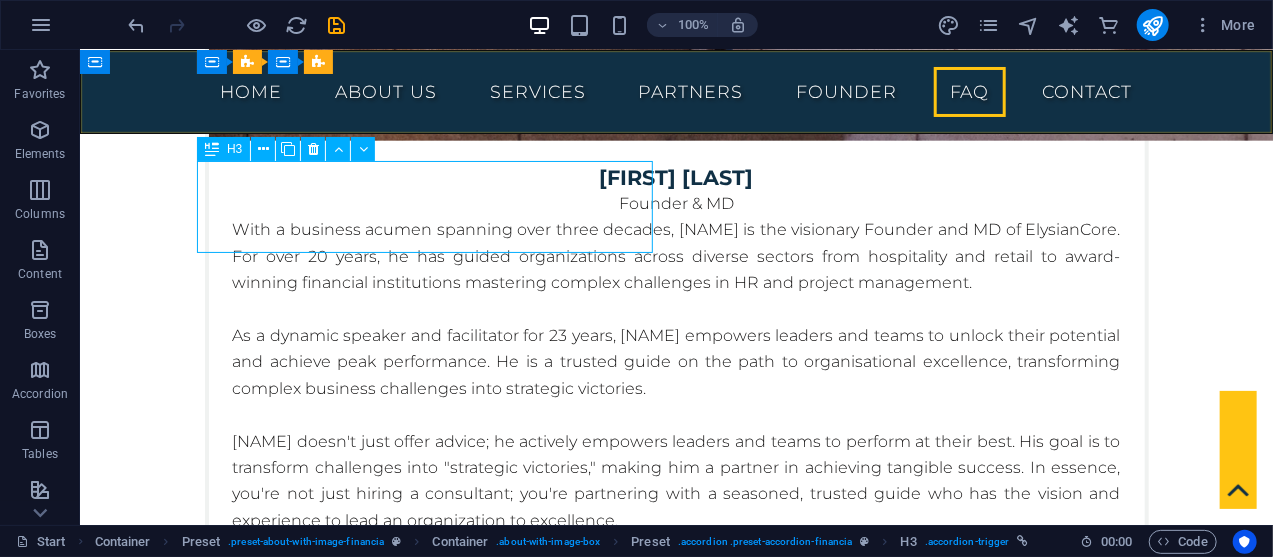 click on "Why is our staff turnover so high and what can ElysianCore do to help ensure we reduce the staff turnover rate?" at bounding box center [676, 4113] 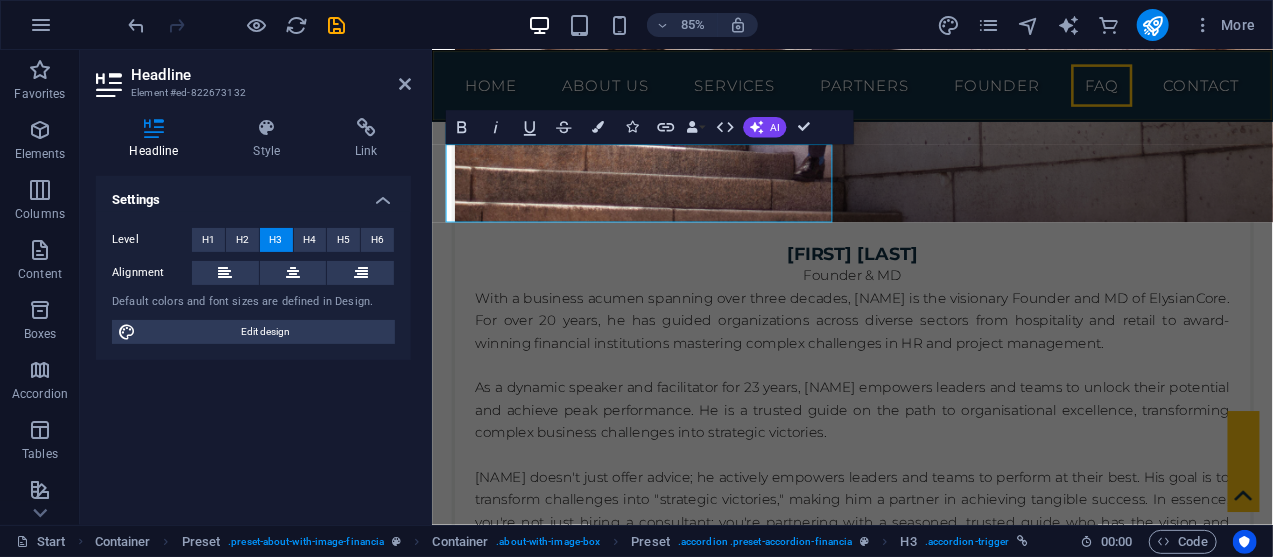 scroll, scrollTop: 11499, scrollLeft: 0, axis: vertical 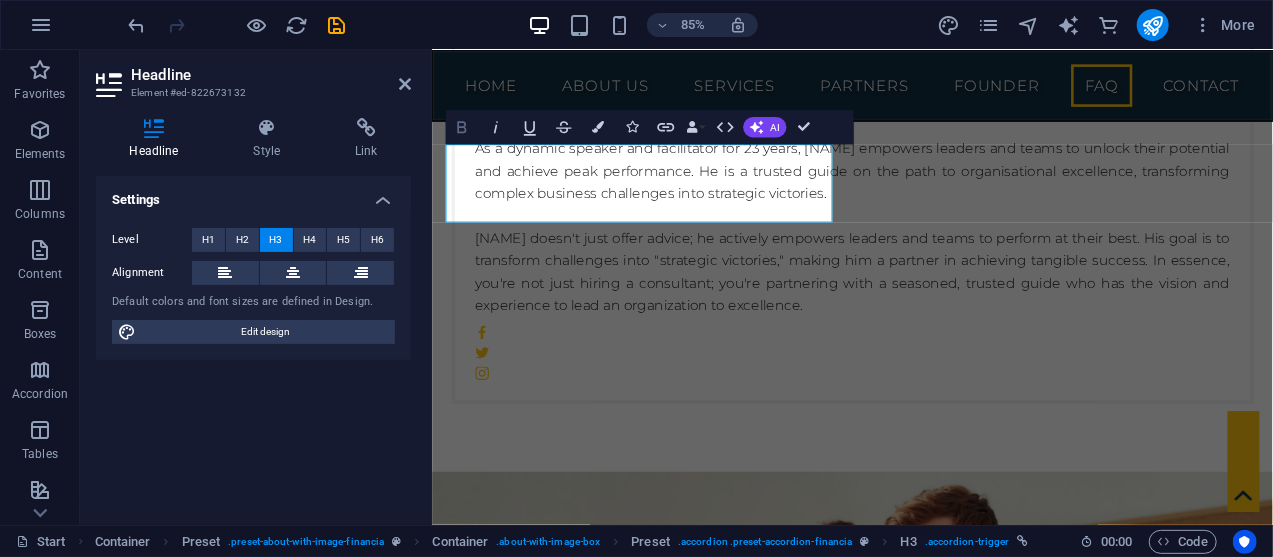 click 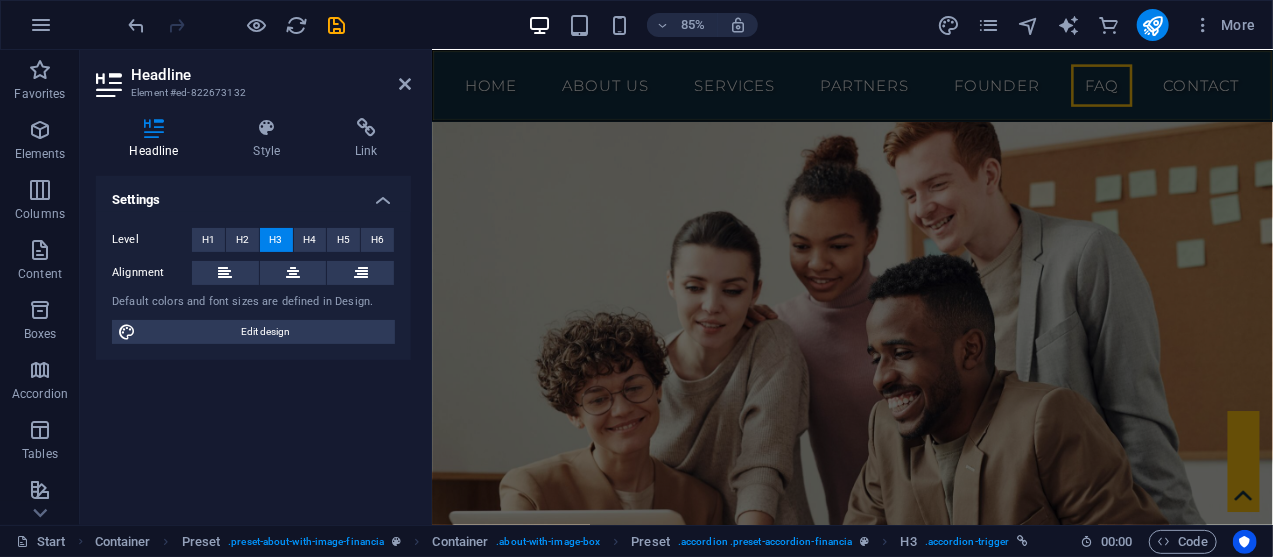 scroll, scrollTop: 11987, scrollLeft: 0, axis: vertical 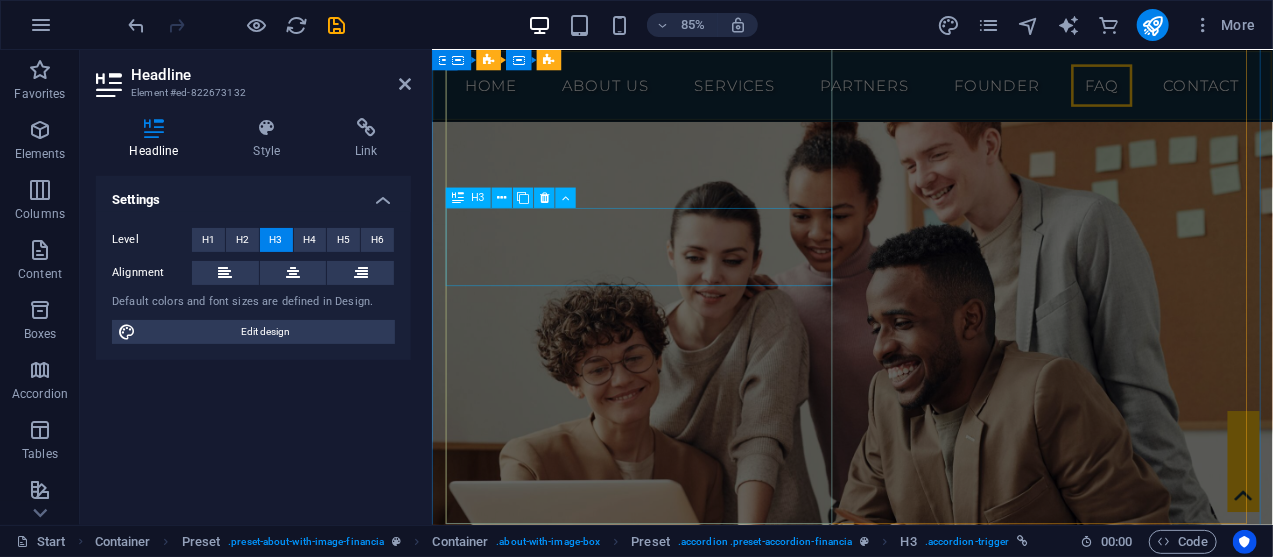 click on "What makes ElysianCore stand out from other consultancies and why should we hire their services?" at bounding box center (926, 3766) 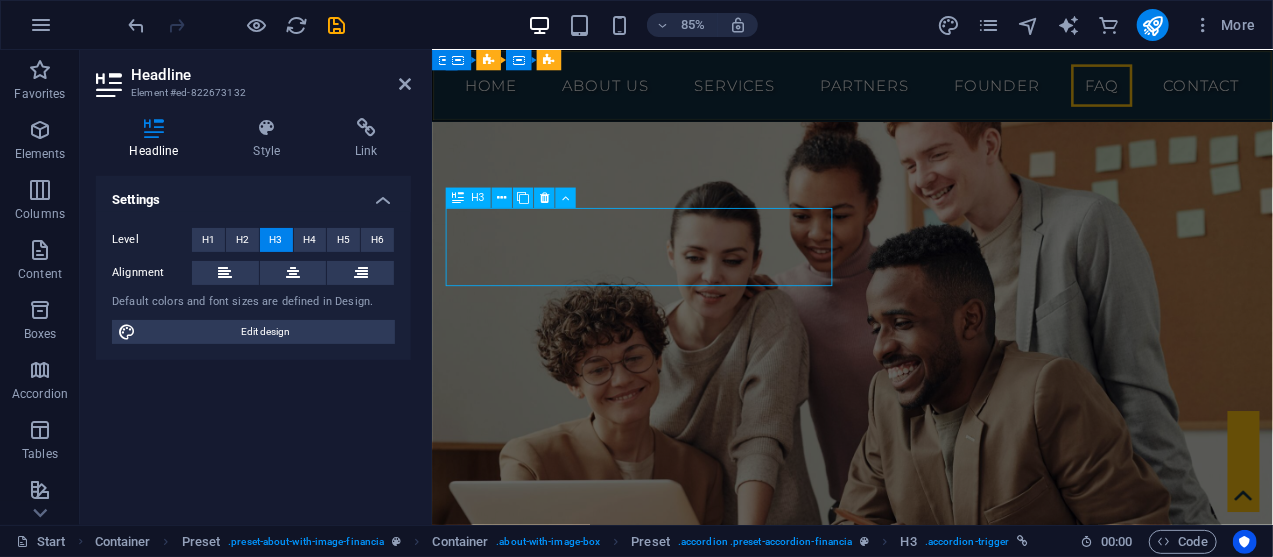 click on "What makes ElysianCore stand out from other consultancies and why should we hire their services?" at bounding box center (926, 3766) 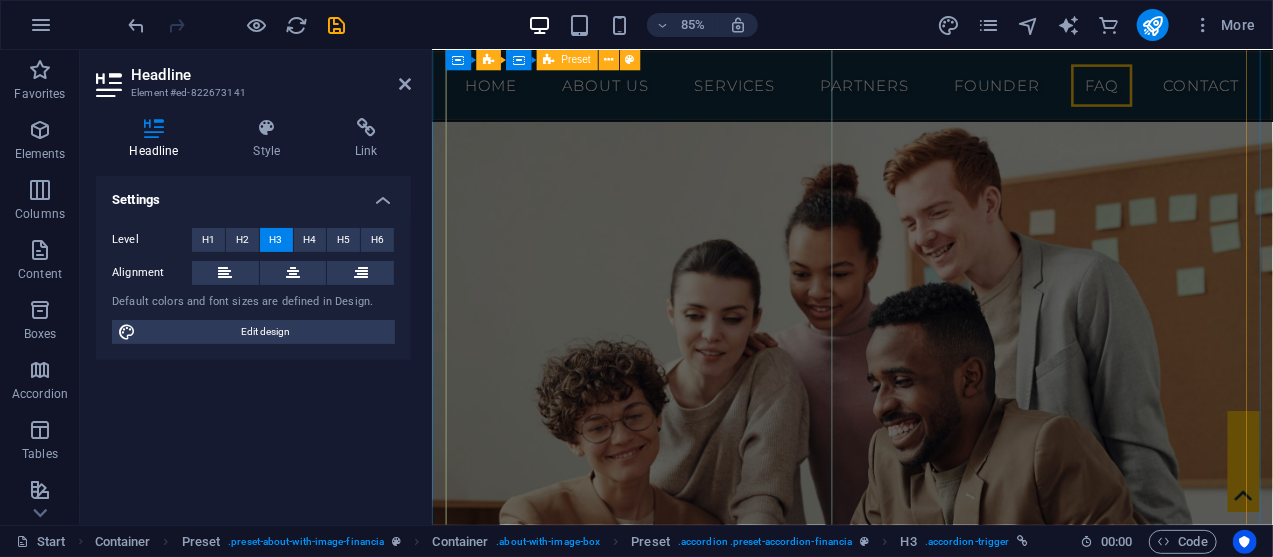 scroll, scrollTop: 11939, scrollLeft: 0, axis: vertical 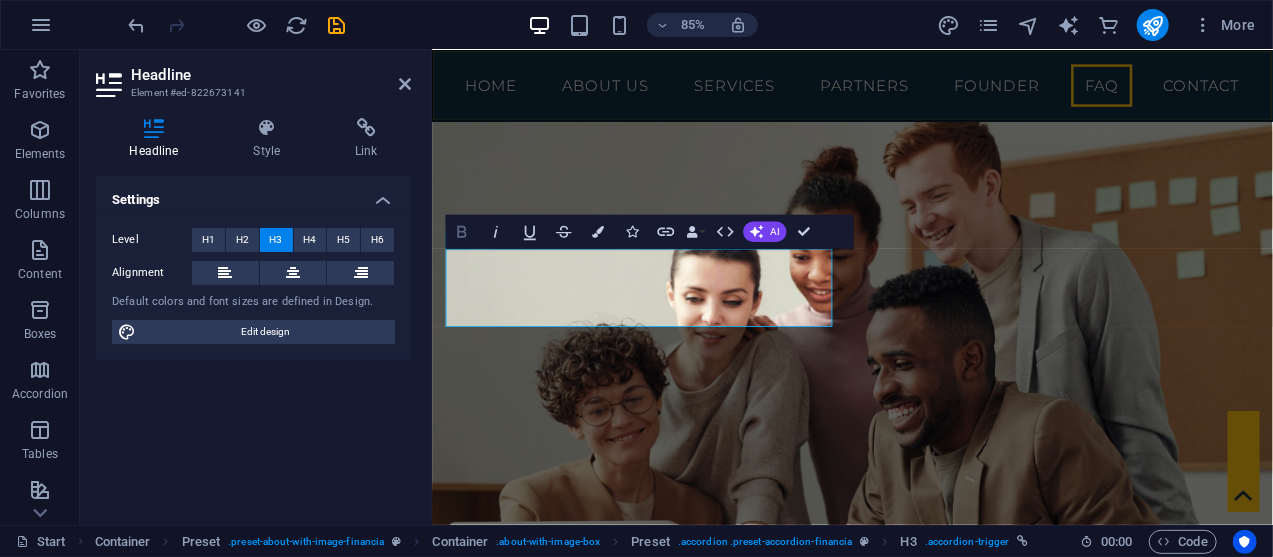click 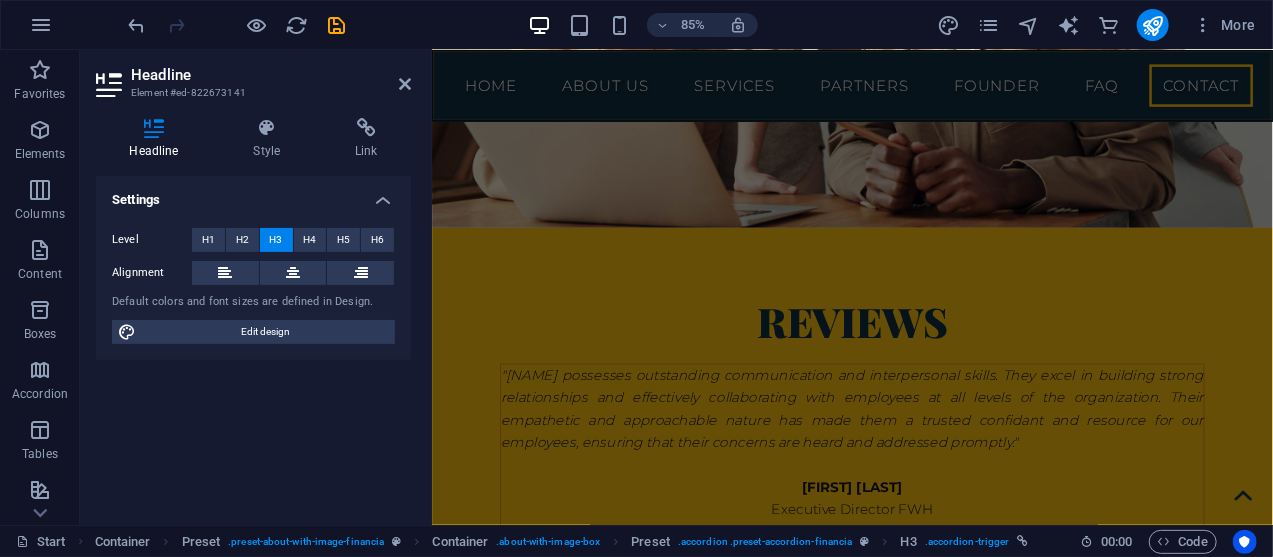 scroll, scrollTop: 12467, scrollLeft: 0, axis: vertical 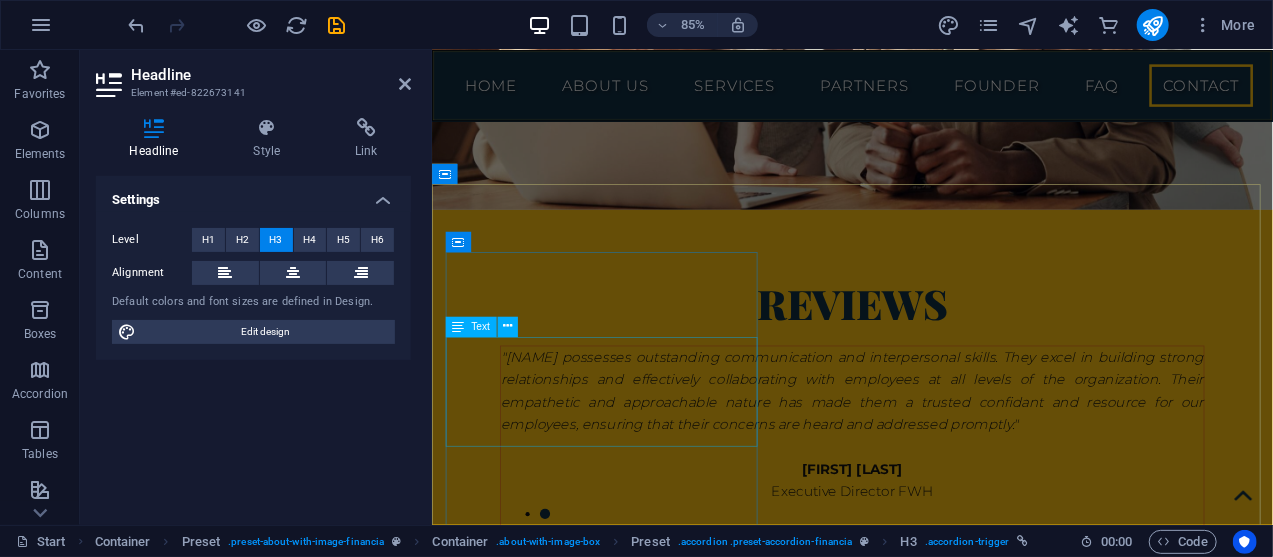 click on "elysiancore.co.za 101 Riley Street, Parow Valley 101 Riley Street, Parow Valley 101 Riley Street, Parow Valley 7500" at bounding box center (919, 4457) 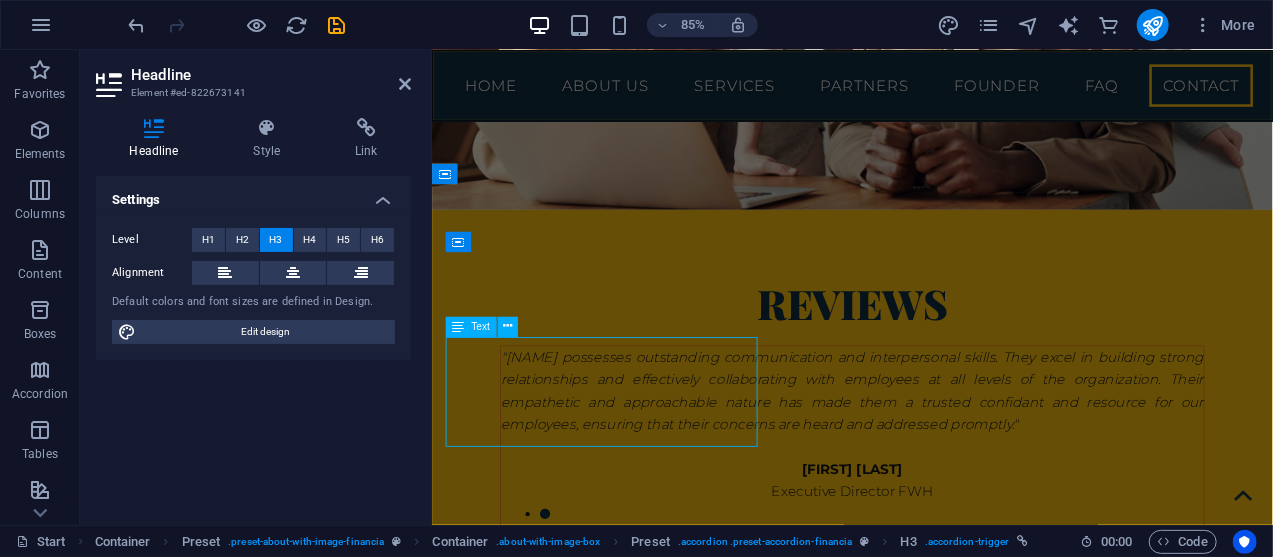 click on "elysiancore.co.za 101 Riley Street, Parow Valley 101 Riley Street, Parow Valley 101 Riley Street, Parow Valley 7500" at bounding box center (919, 4457) 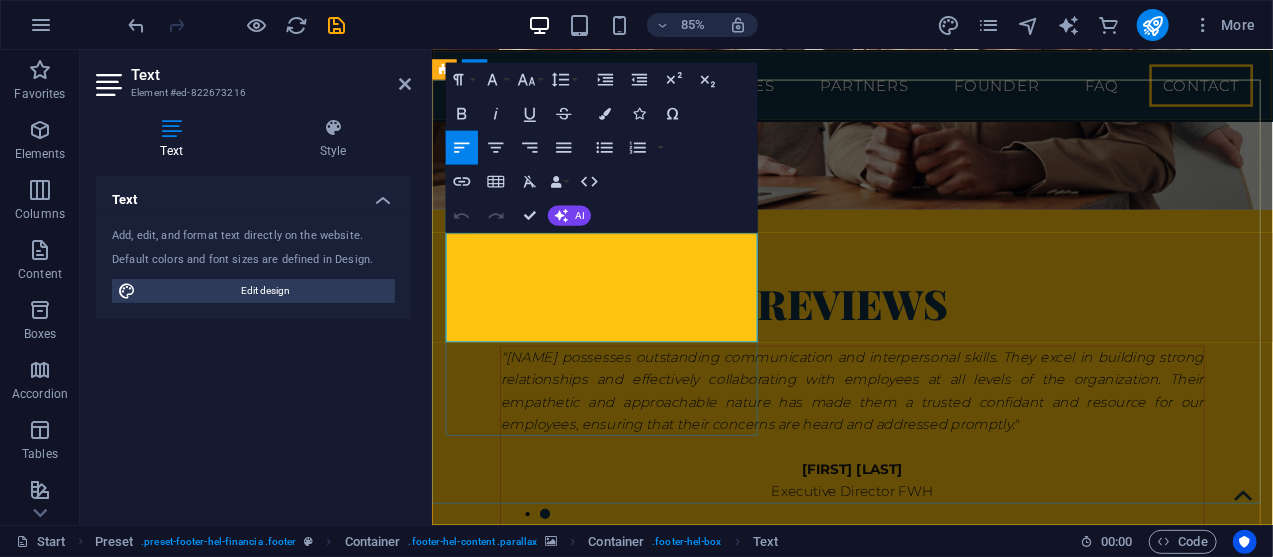 scroll, scrollTop: 12590, scrollLeft: 0, axis: vertical 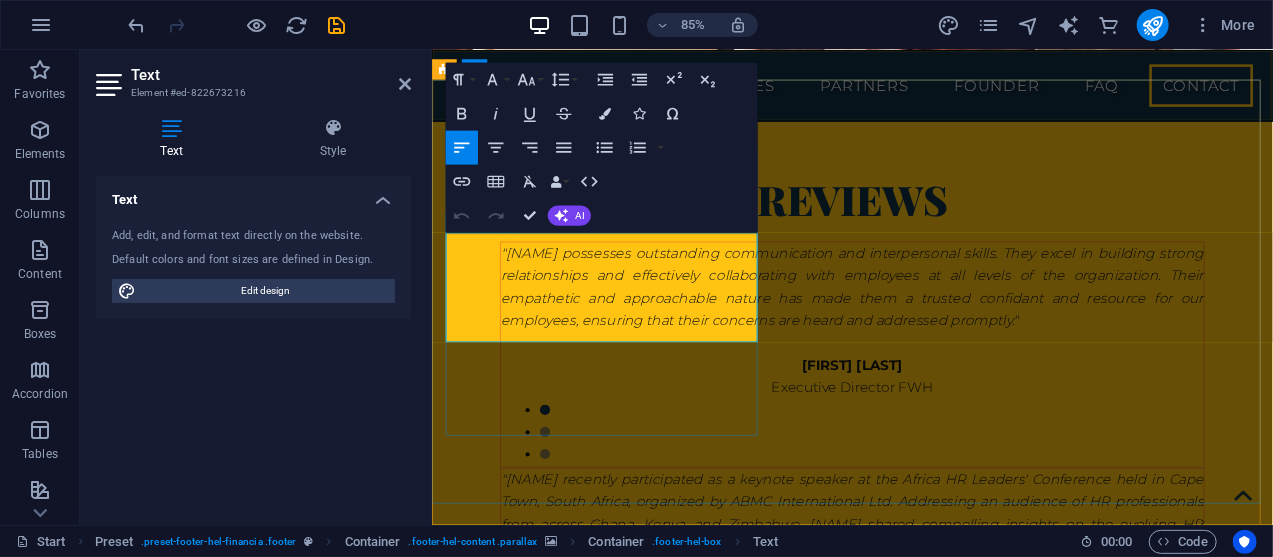 click on "[NUMBER] [STREET], [CITY]" at bounding box center [611, 4350] 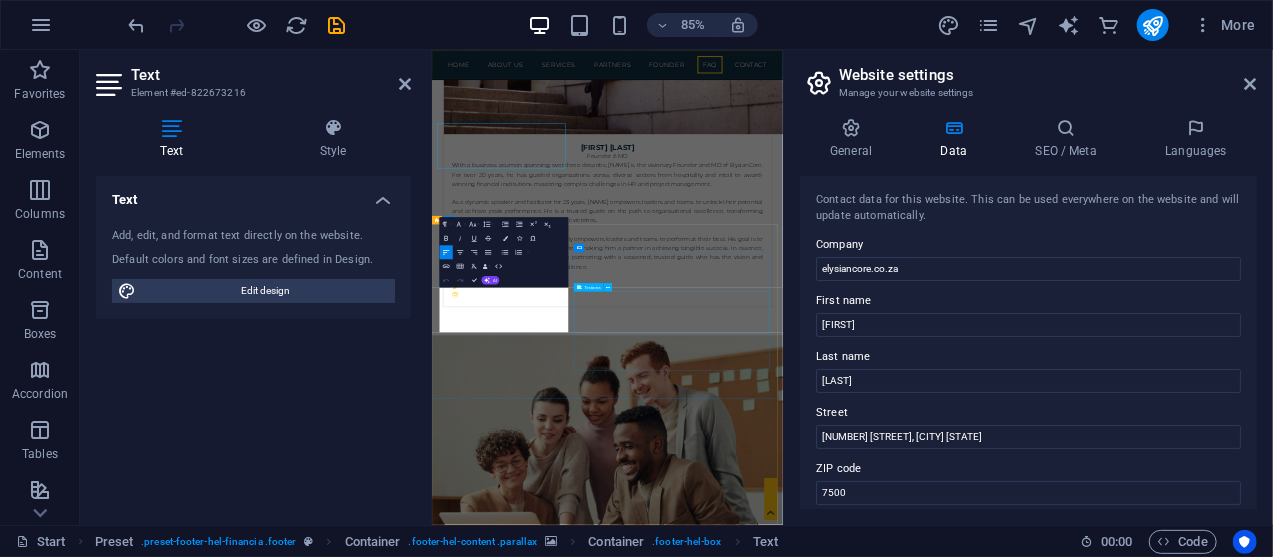 scroll, scrollTop: 12595, scrollLeft: 0, axis: vertical 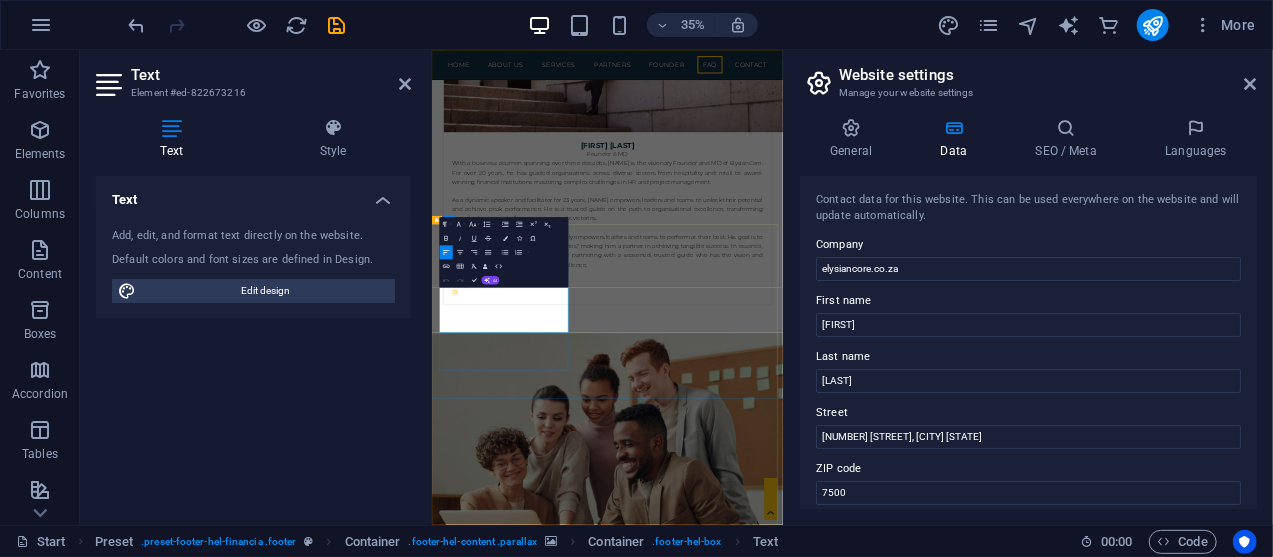 click on "[NUMBER] [STREET], [CITY]" at bounding box center [611, 6164] 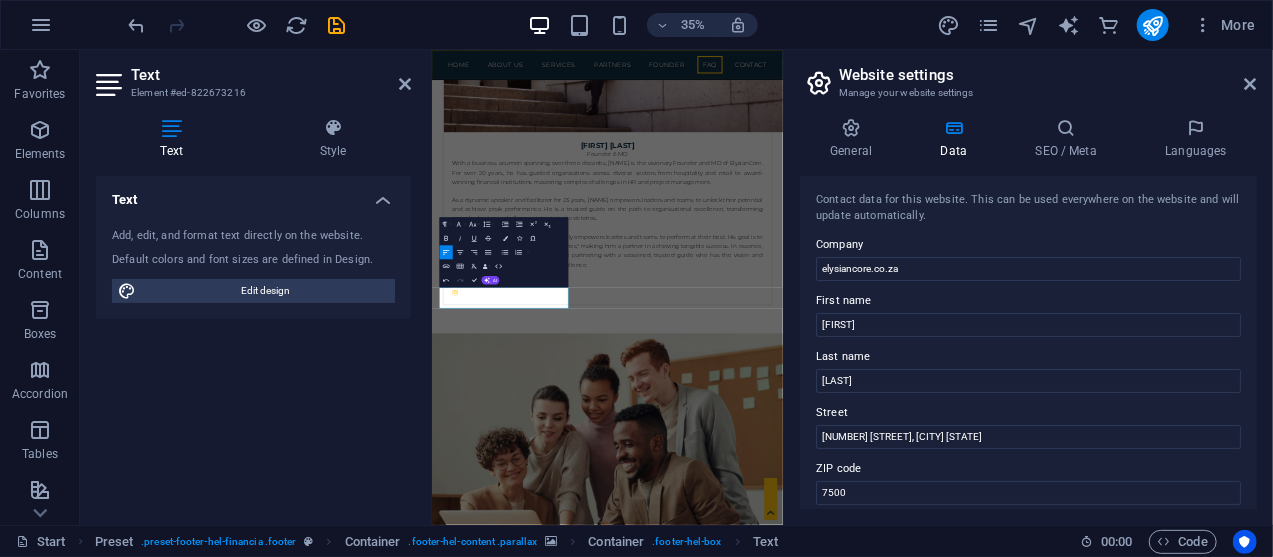 click on "Text Add, edit, and format text directly on the website. Default colors and font sizes are defined in Design. Edit design Alignment Left aligned Centered Right aligned" at bounding box center (253, 342) 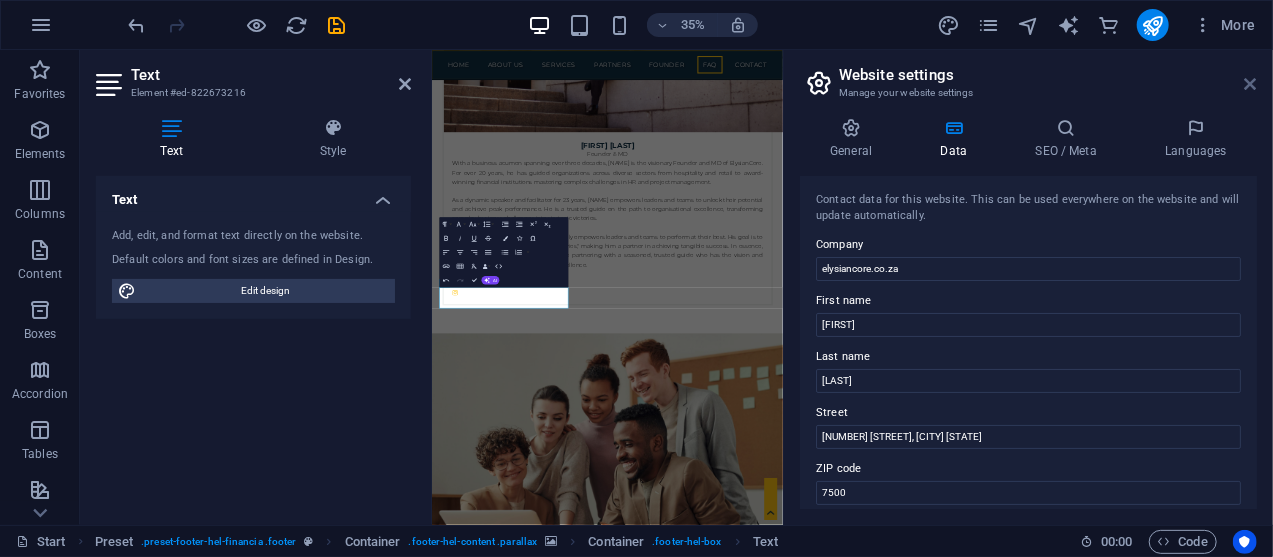 click at bounding box center (1251, 84) 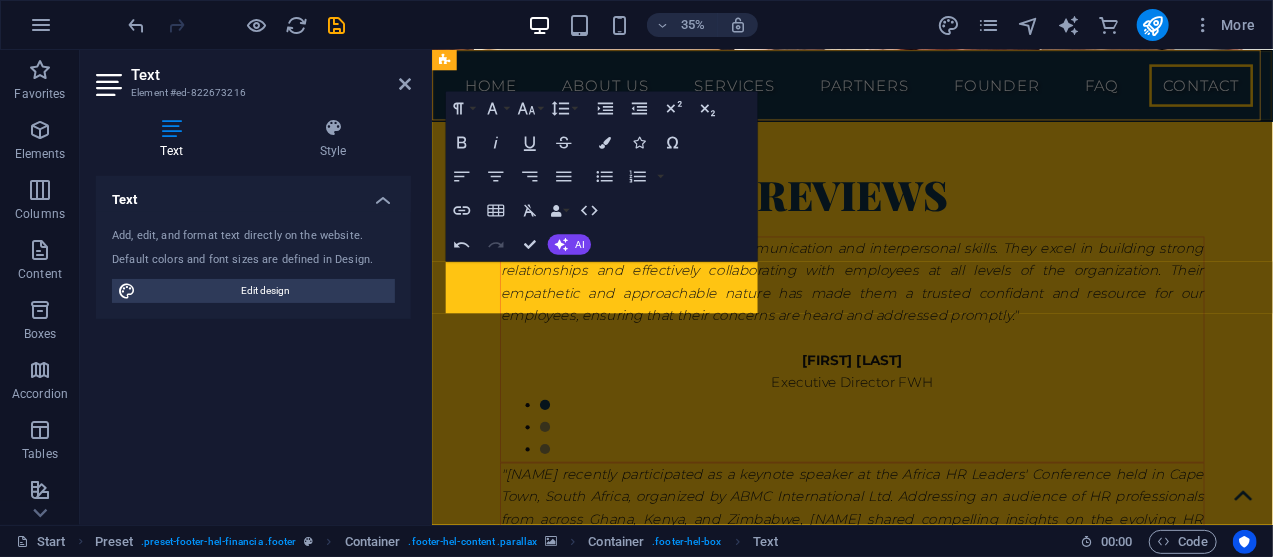 scroll, scrollTop: 12556, scrollLeft: 0, axis: vertical 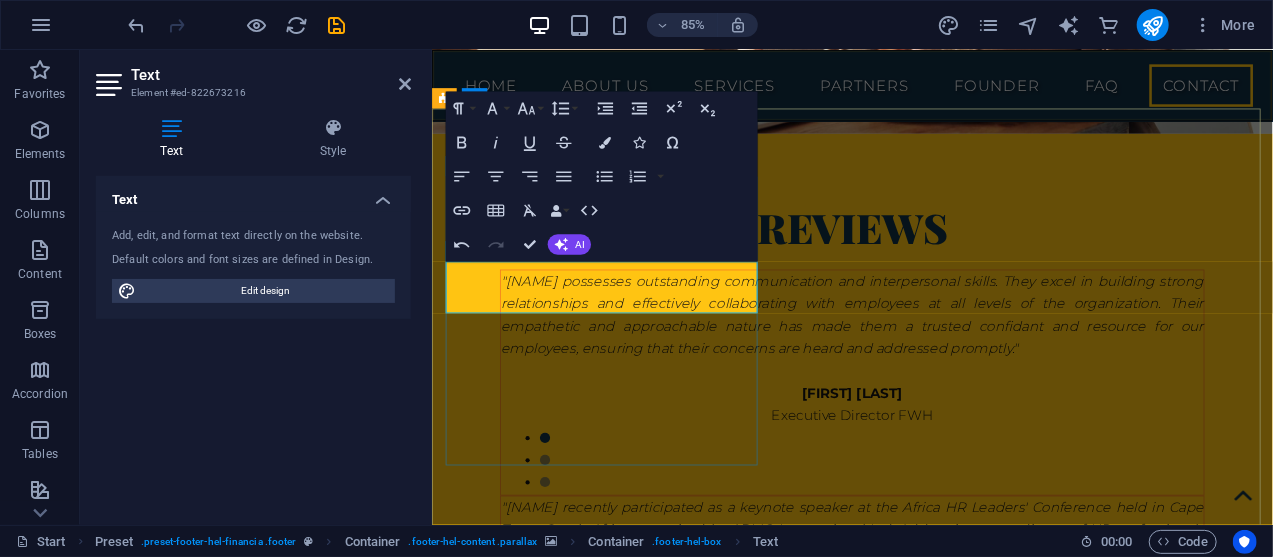 click on "Contact us We'll get back to you elysiancore.co.za 101 Riley Street, Parow Valley 7500" at bounding box center [919, 4283] 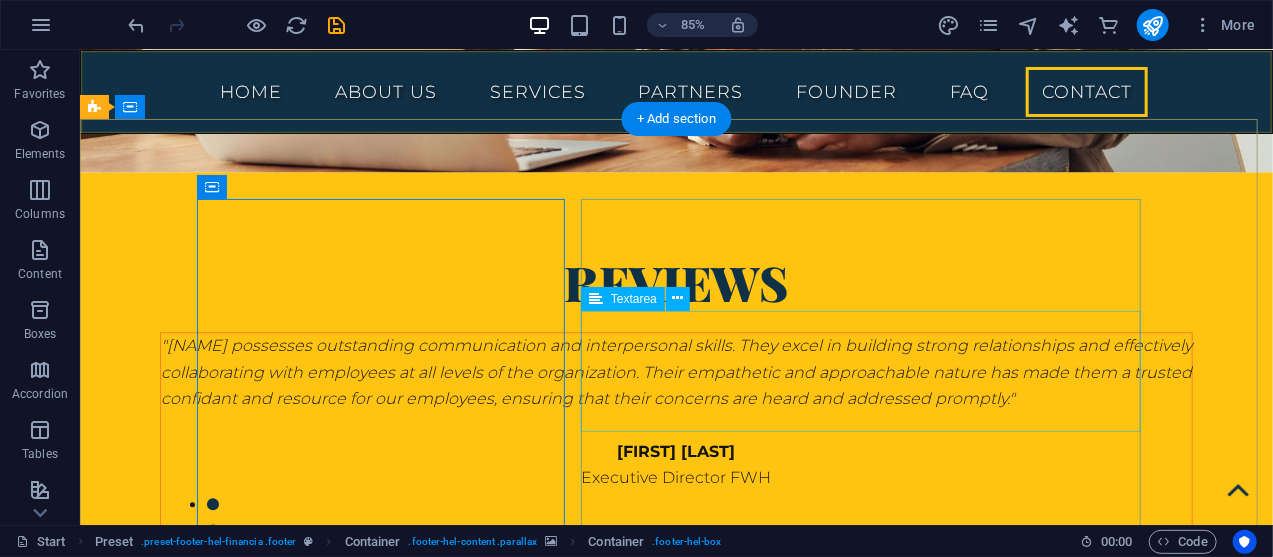 scroll, scrollTop: 12273, scrollLeft: 0, axis: vertical 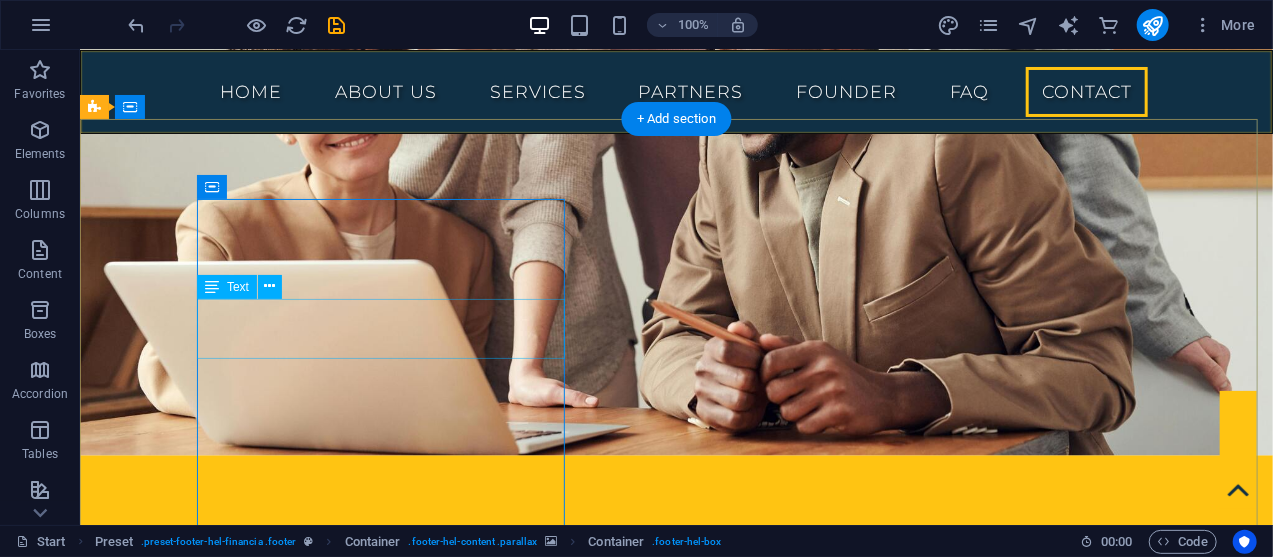 click on "elysiancore.co.za 101 Riley Street, Parow Valley 7500" at bounding box center [567, 4493] 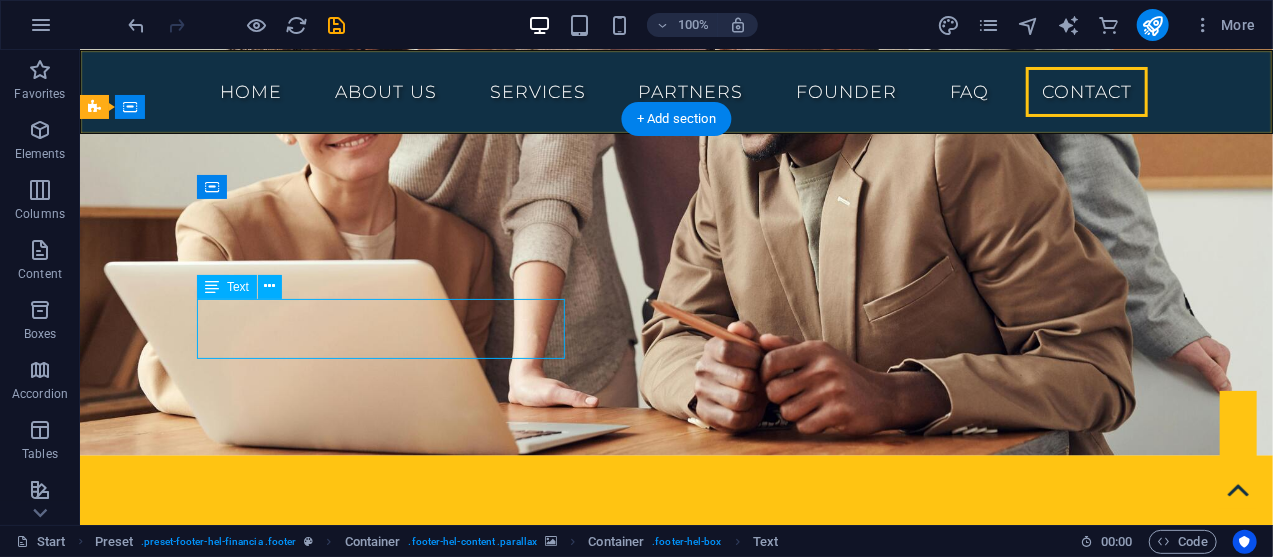 click on "elysiancore.co.za 101 Riley Street, Parow Valley 7500" at bounding box center [567, 4493] 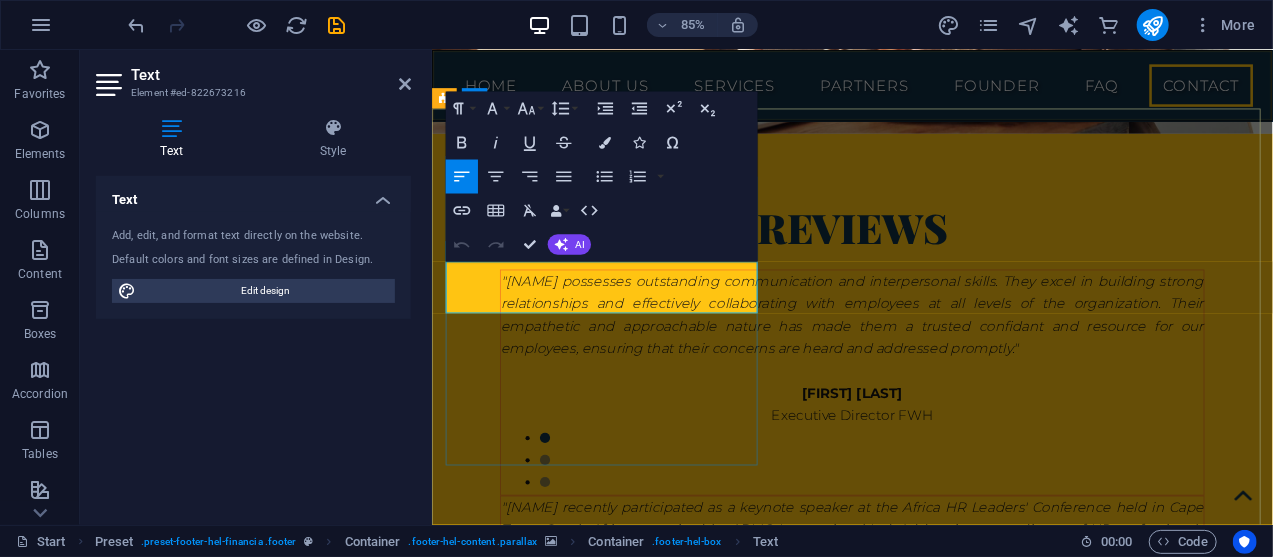 click on "Contact us We'll get back to you elysiancore.co.za 101 Riley Street, Parow Valley 7500" at bounding box center (919, 4283) 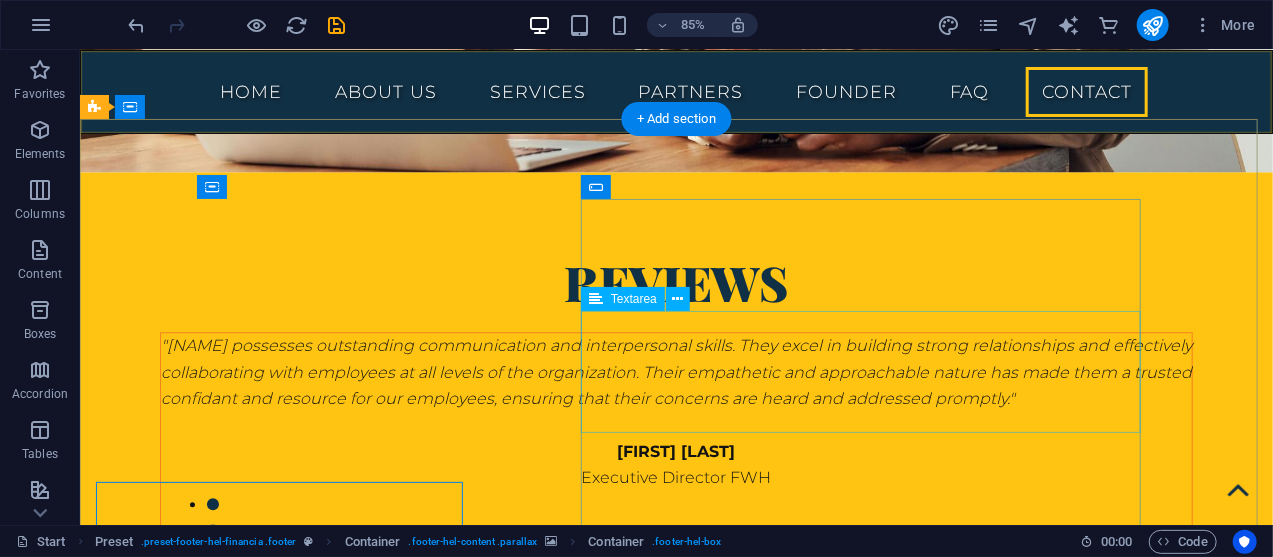 scroll, scrollTop: 12273, scrollLeft: 0, axis: vertical 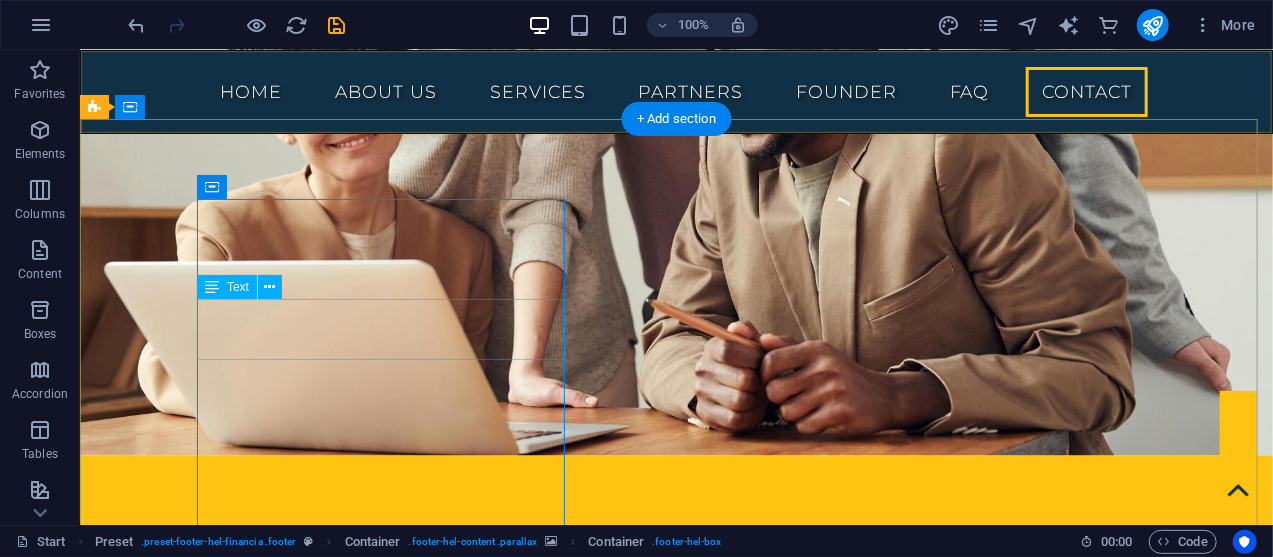 click on "elysiancore.co.za 101 Riley Street, Parow Valley 7500" at bounding box center (567, 4493) 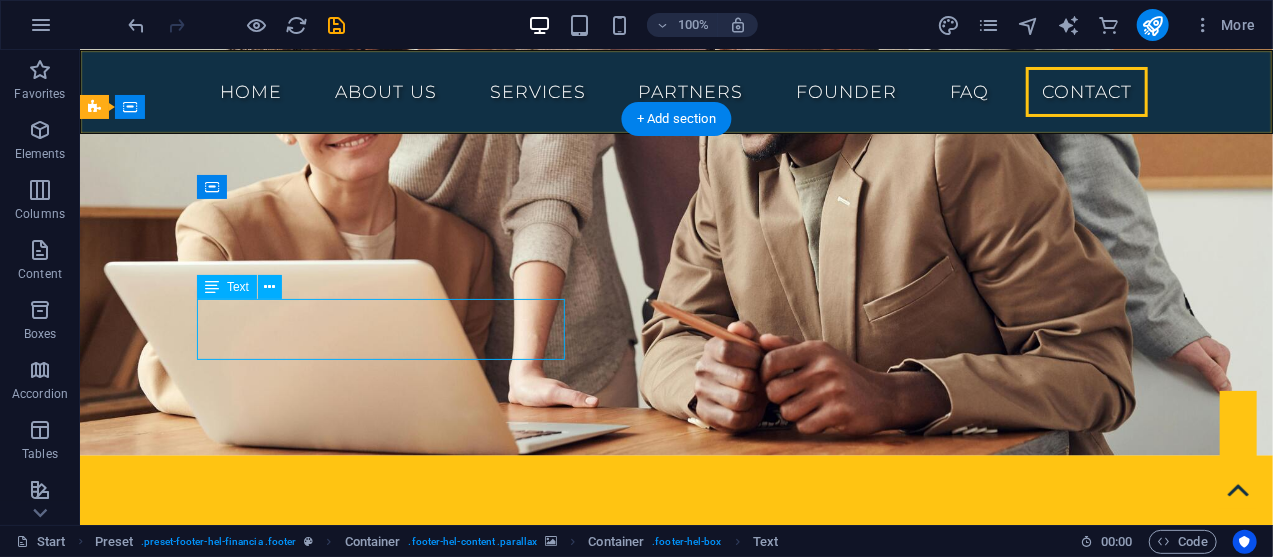click on "elysiancore.co.za 101 Riley Street, Parow Valley 7500" at bounding box center [567, 4493] 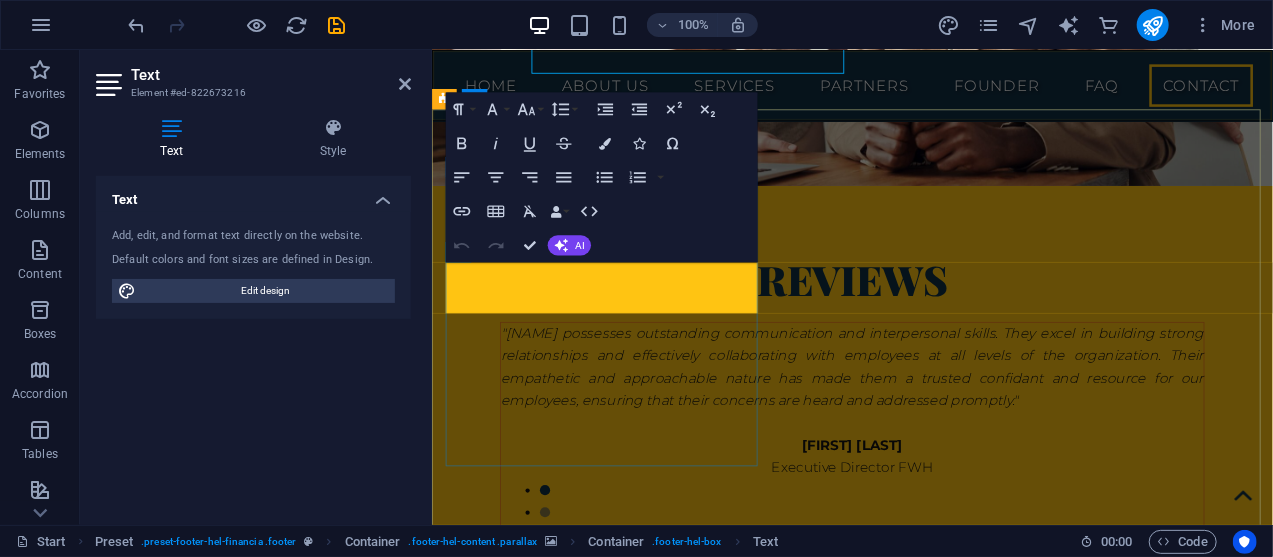 scroll, scrollTop: 12555, scrollLeft: 0, axis: vertical 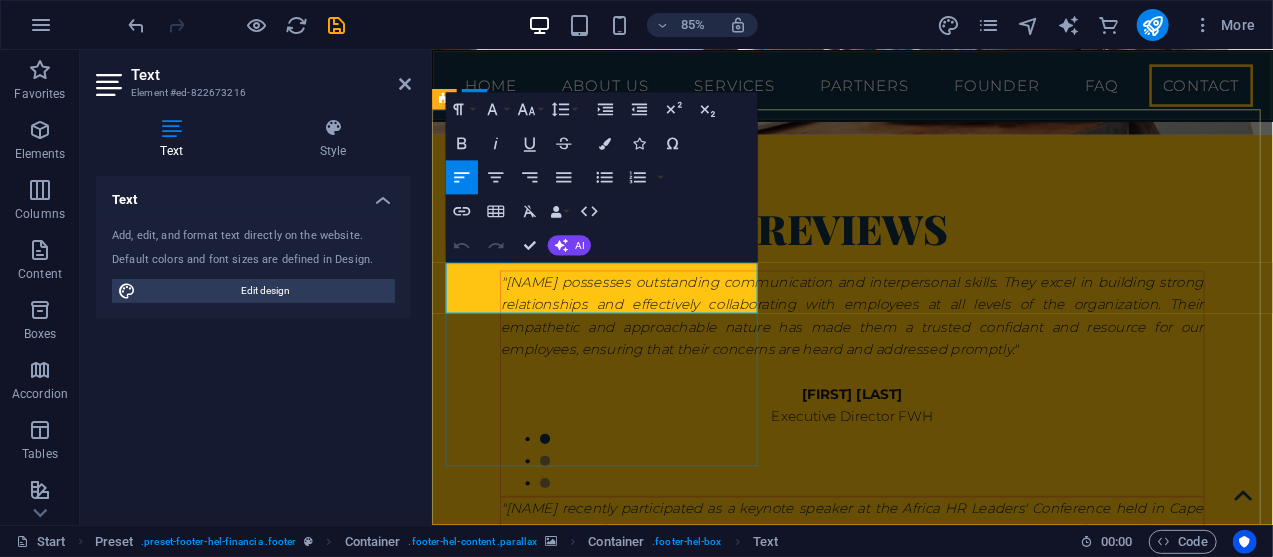 click on "7500" at bounding box center [769, 4351] 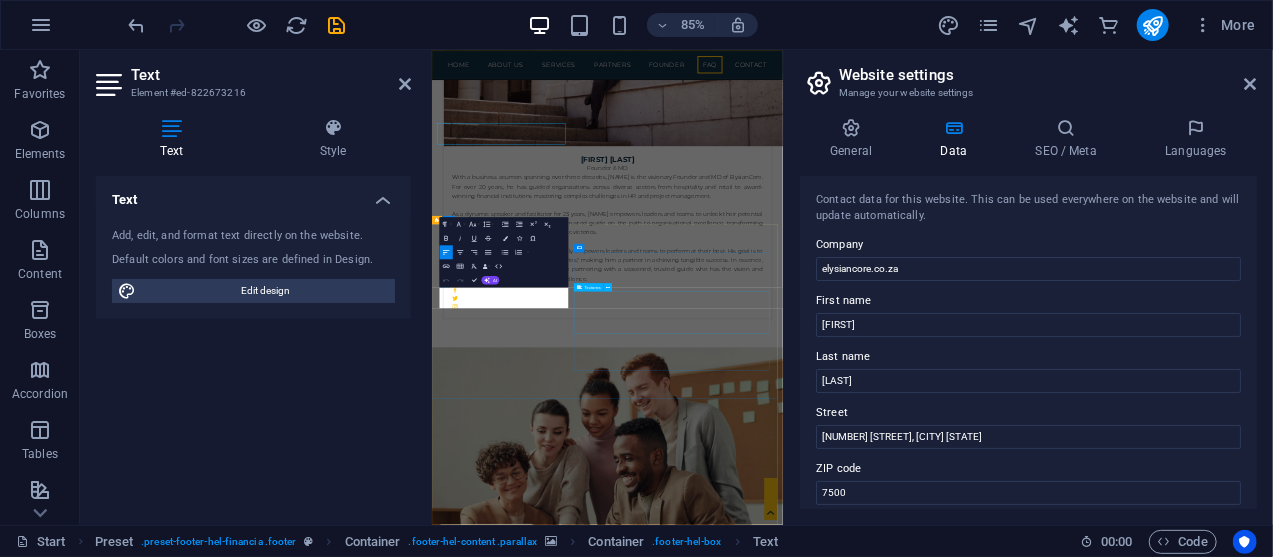 scroll, scrollTop: 12595, scrollLeft: 0, axis: vertical 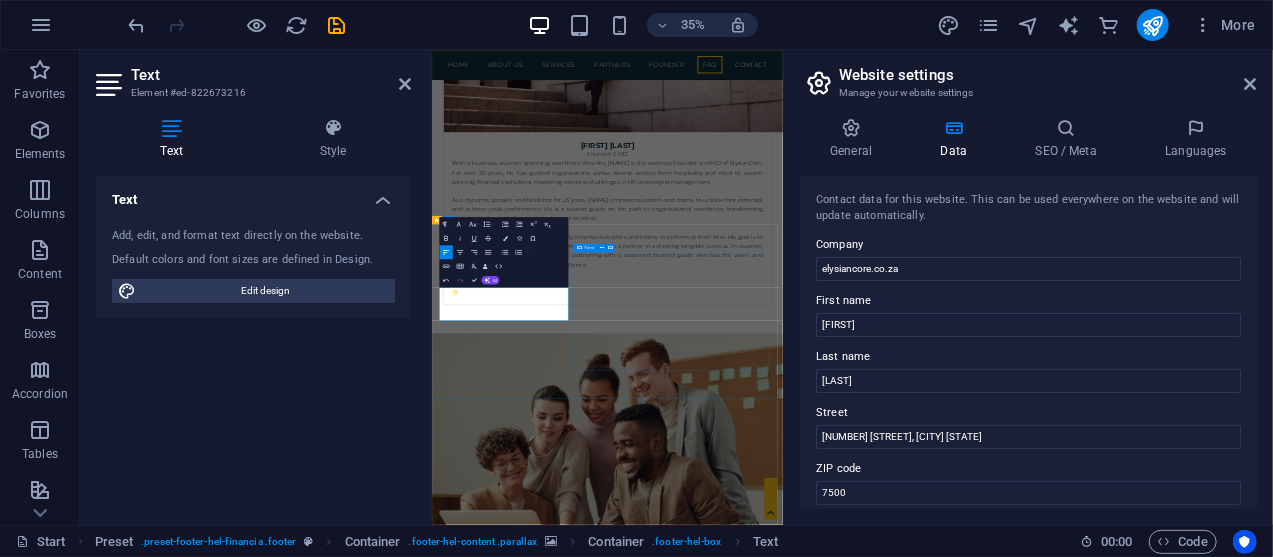 type 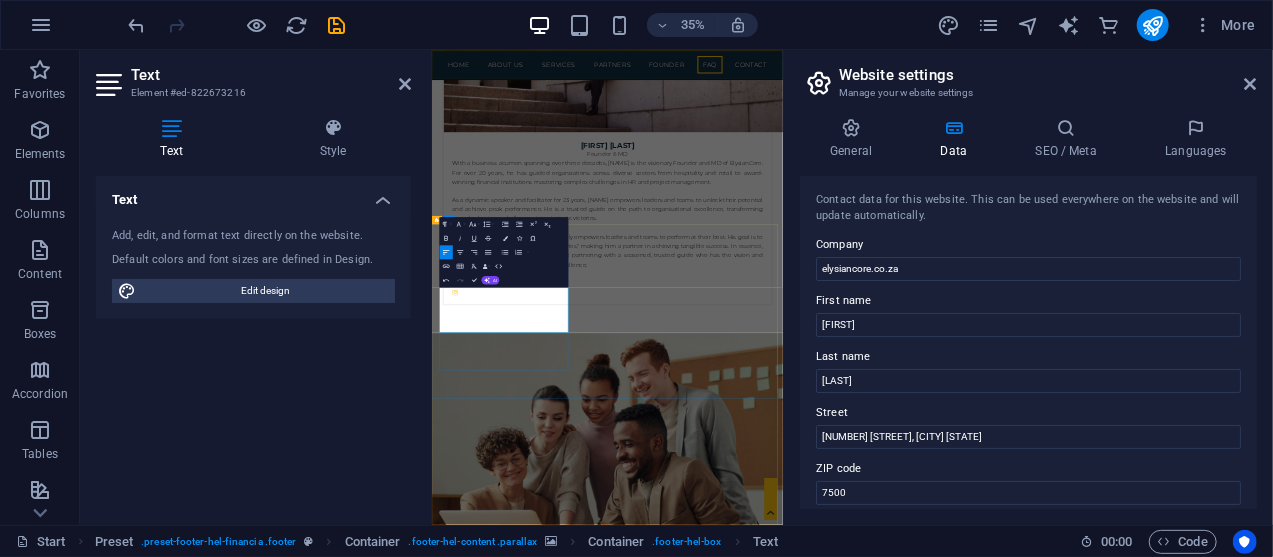 click on "Contact us We'll get back to you elysiancore.co.za 101 Riley Street, Parow Valley 7500 Cape Town South Africa" at bounding box center [919, 6098] 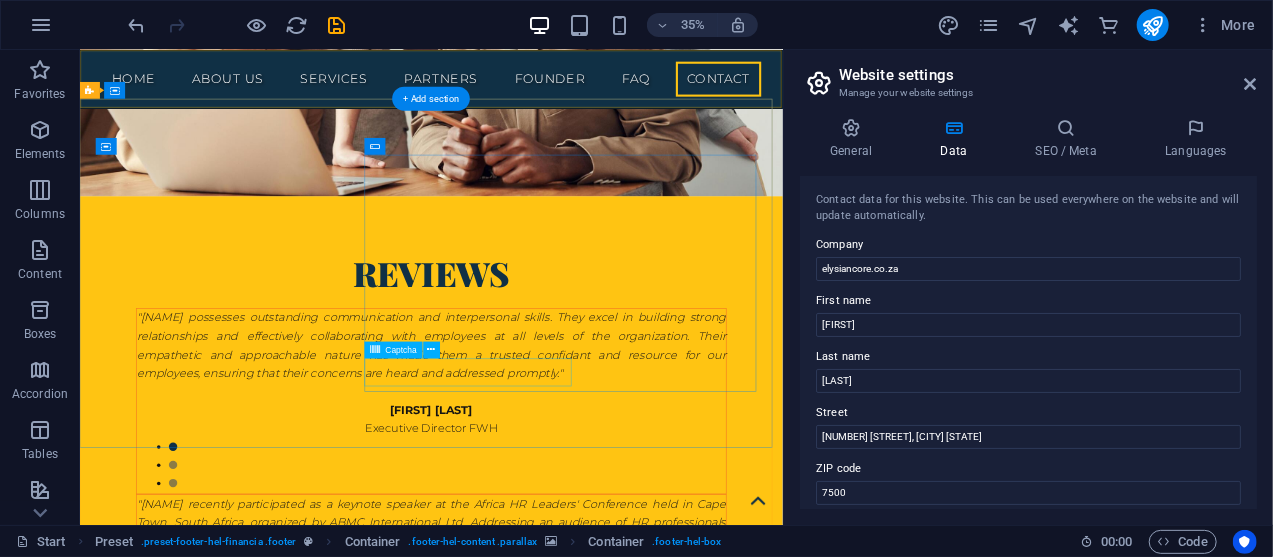 scroll, scrollTop: 12487, scrollLeft: 0, axis: vertical 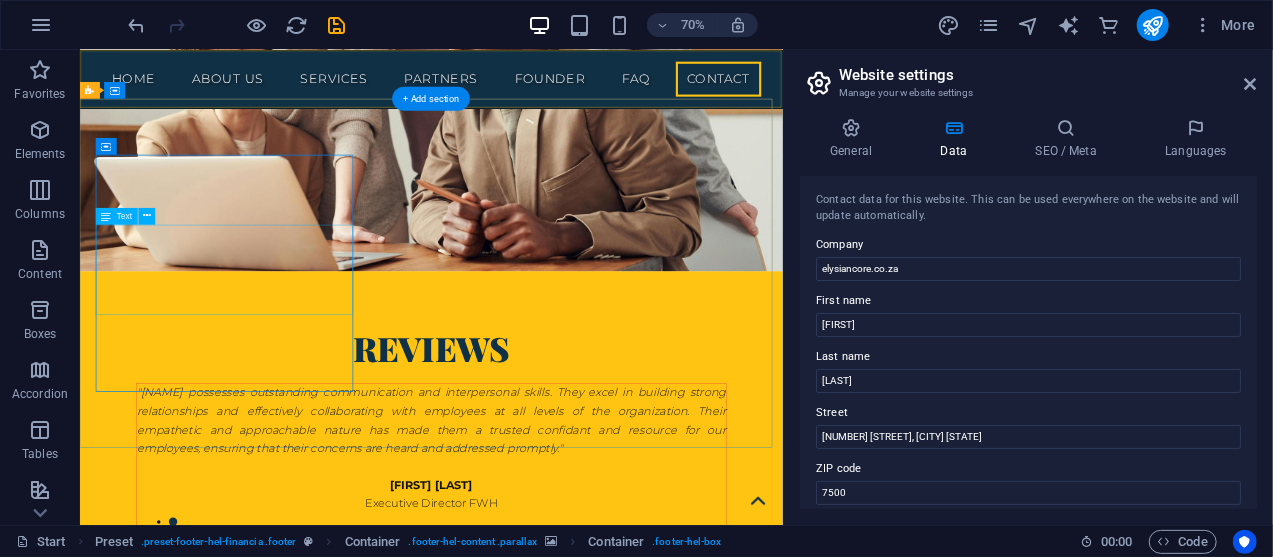 click on "elysiancore.co.za 101 Riley Street, Parow Valley 7500 Cape Town South Africa" at bounding box center (567, 4646) 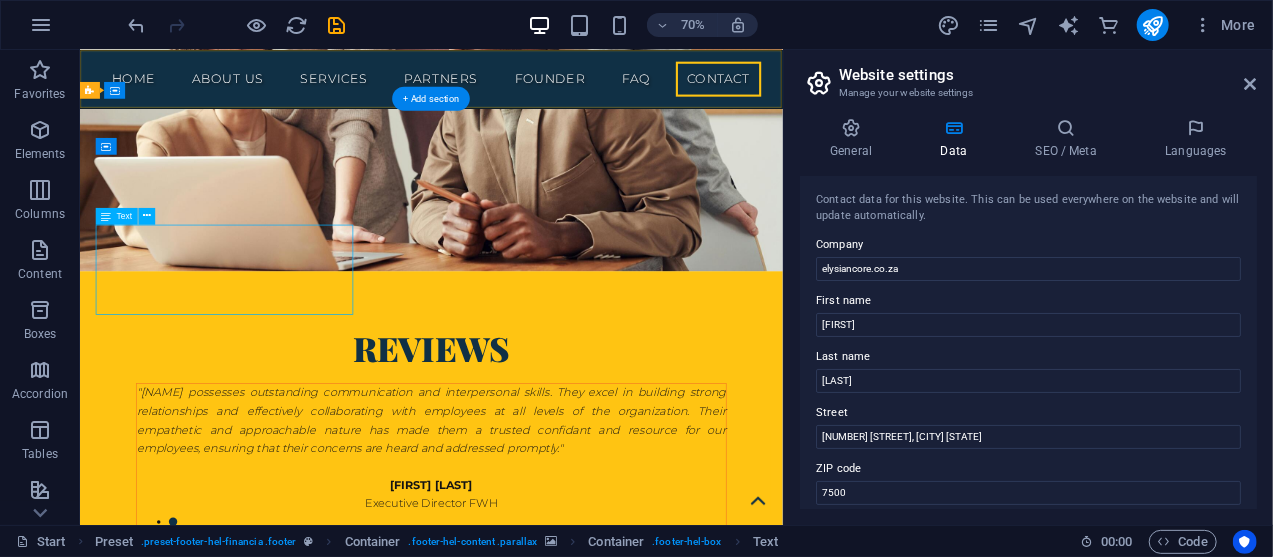 click on "elysiancore.co.za 101 Riley Street, Parow Valley 7500 Cape Town South Africa" at bounding box center [567, 4646] 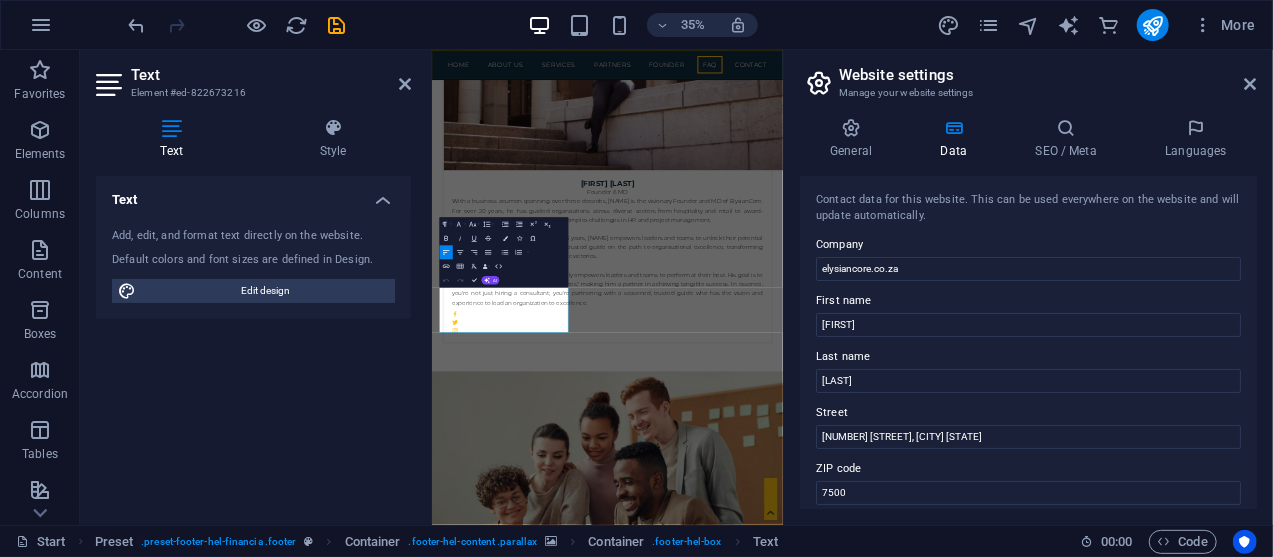 scroll, scrollTop: 12595, scrollLeft: 0, axis: vertical 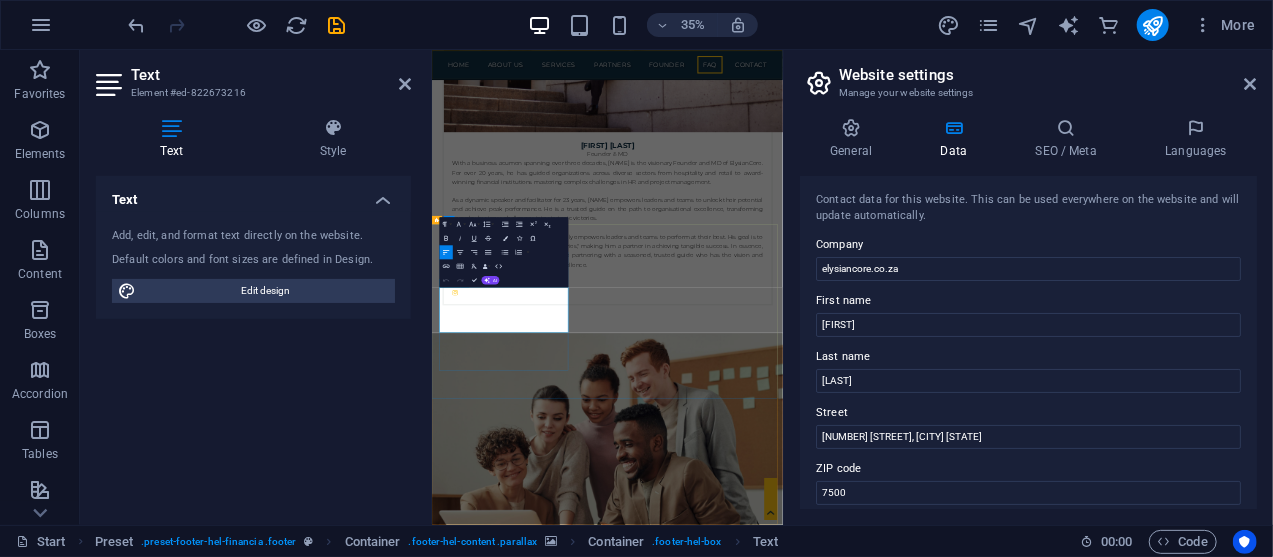 click on "7500" at bounding box center [769, 6130] 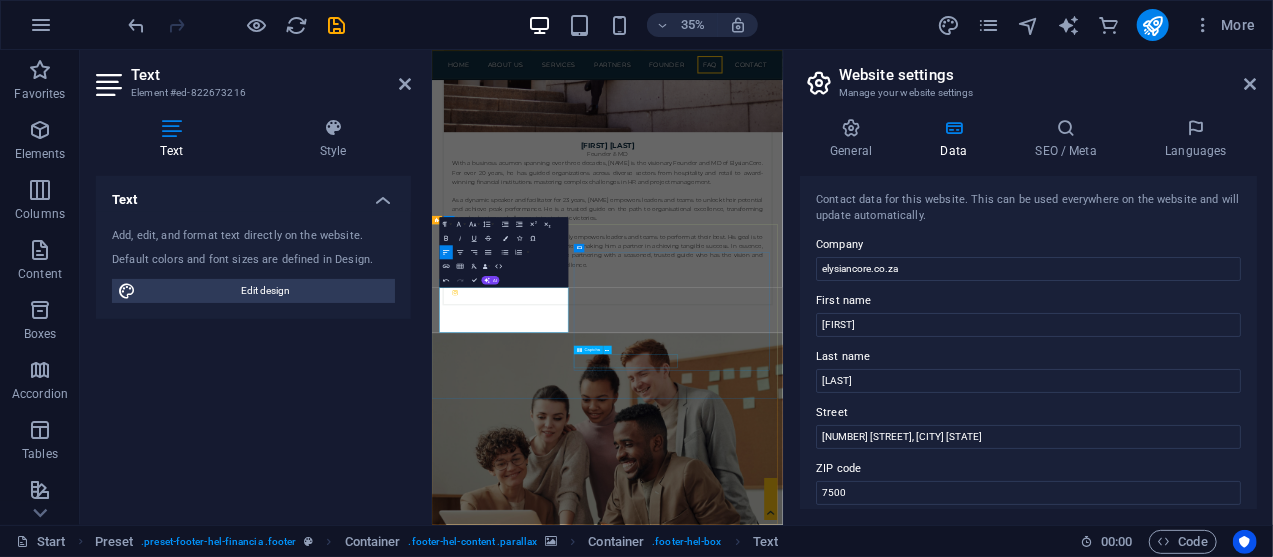 click on "Unreadable? Load new" at bounding box center (579, 6547) 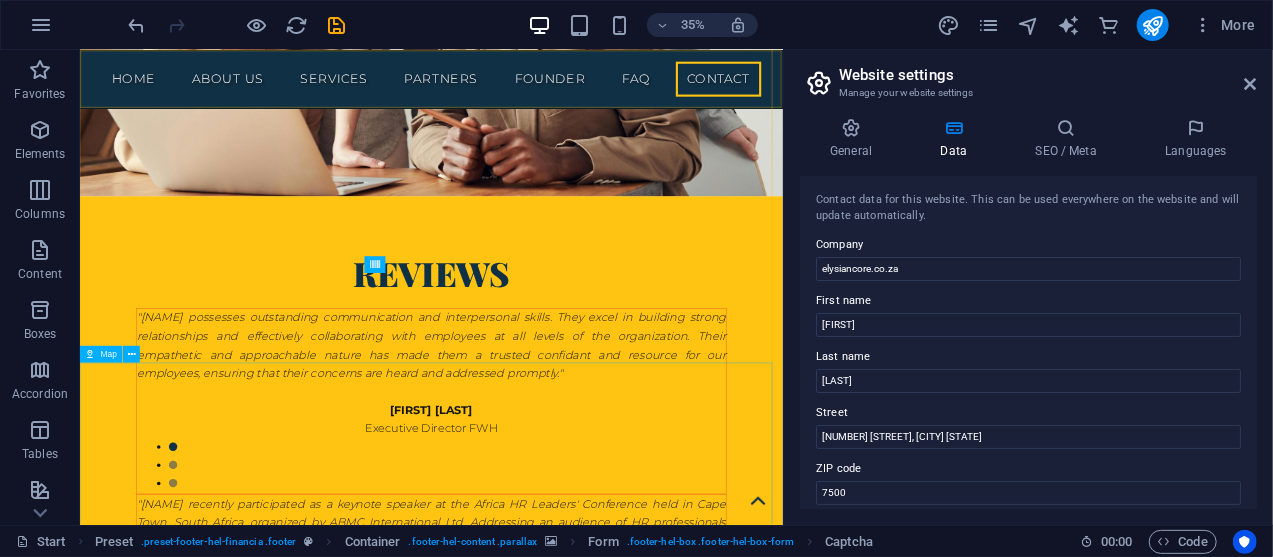 scroll, scrollTop: 12609, scrollLeft: 0, axis: vertical 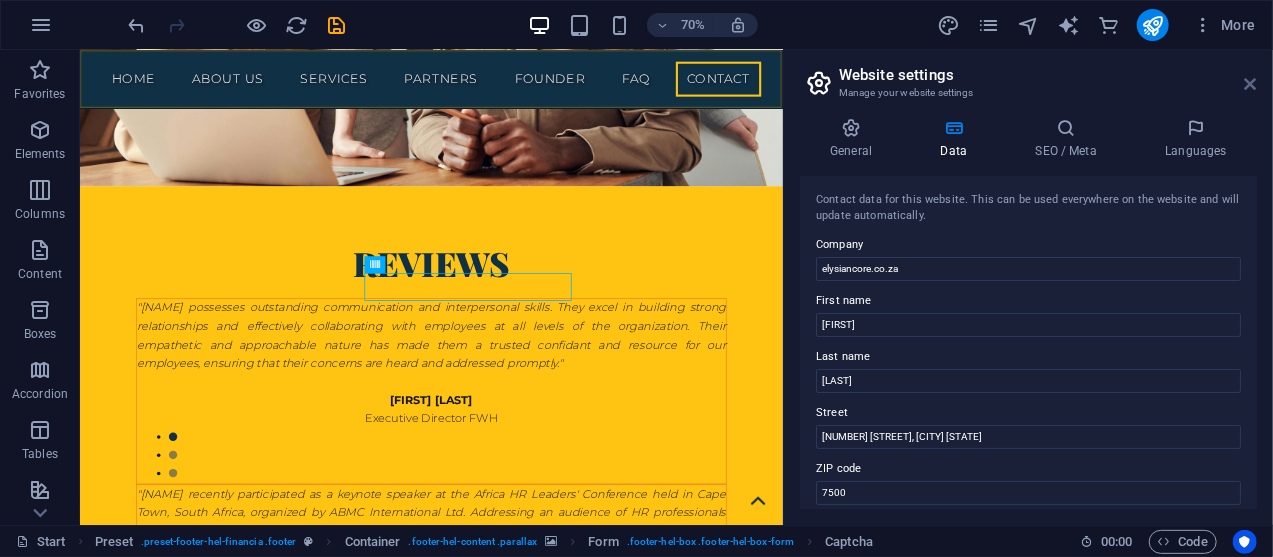 click at bounding box center [1251, 84] 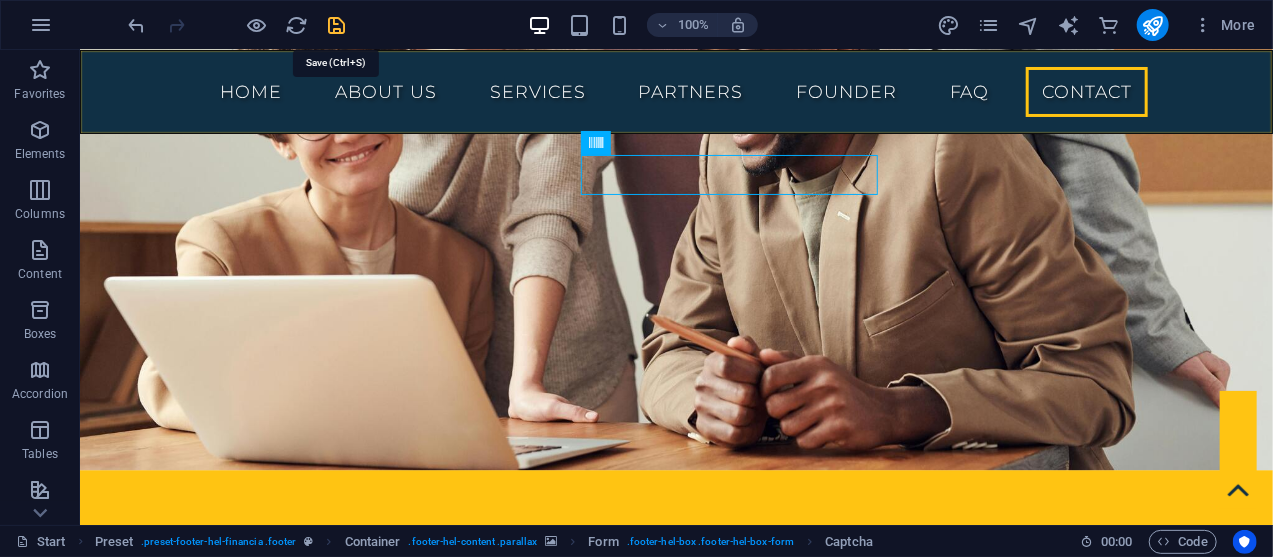 click at bounding box center (337, 25) 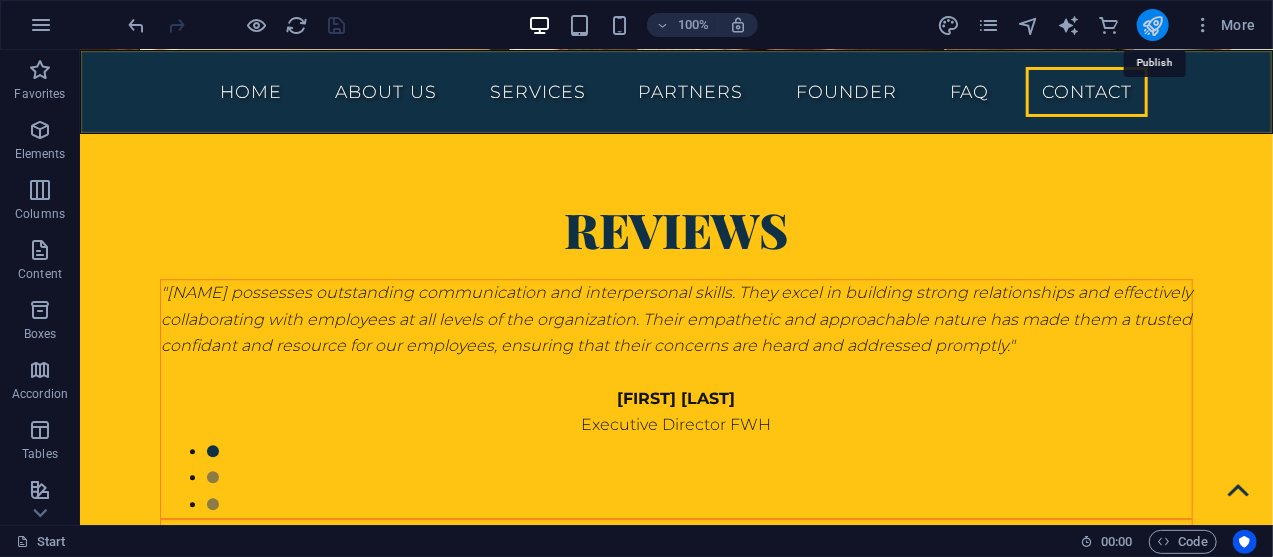 click at bounding box center (1152, 25) 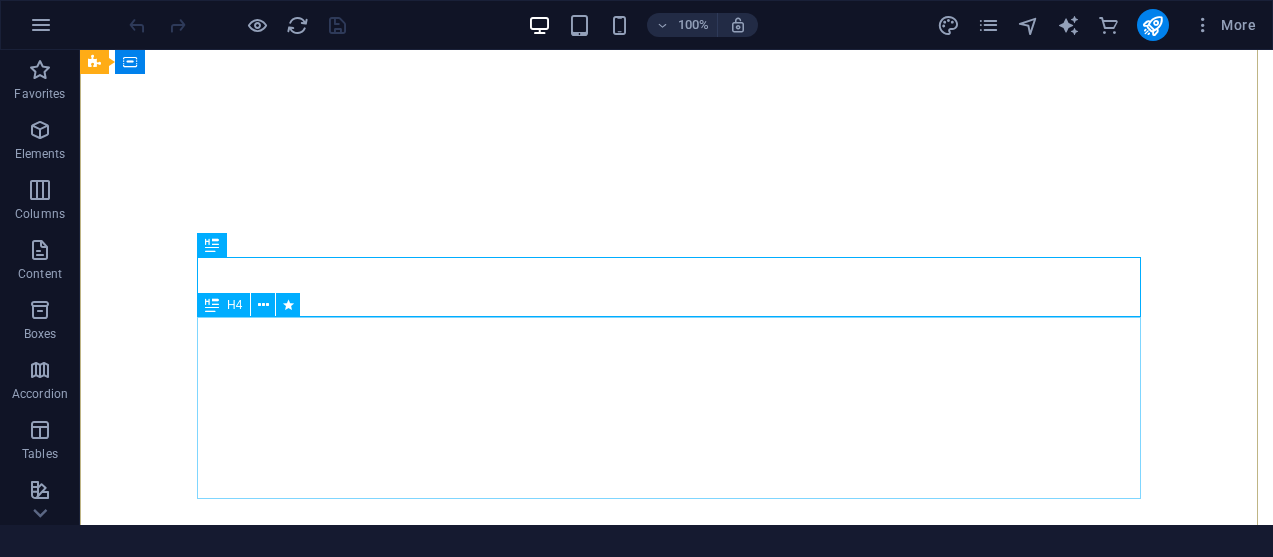 scroll, scrollTop: 0, scrollLeft: 0, axis: both 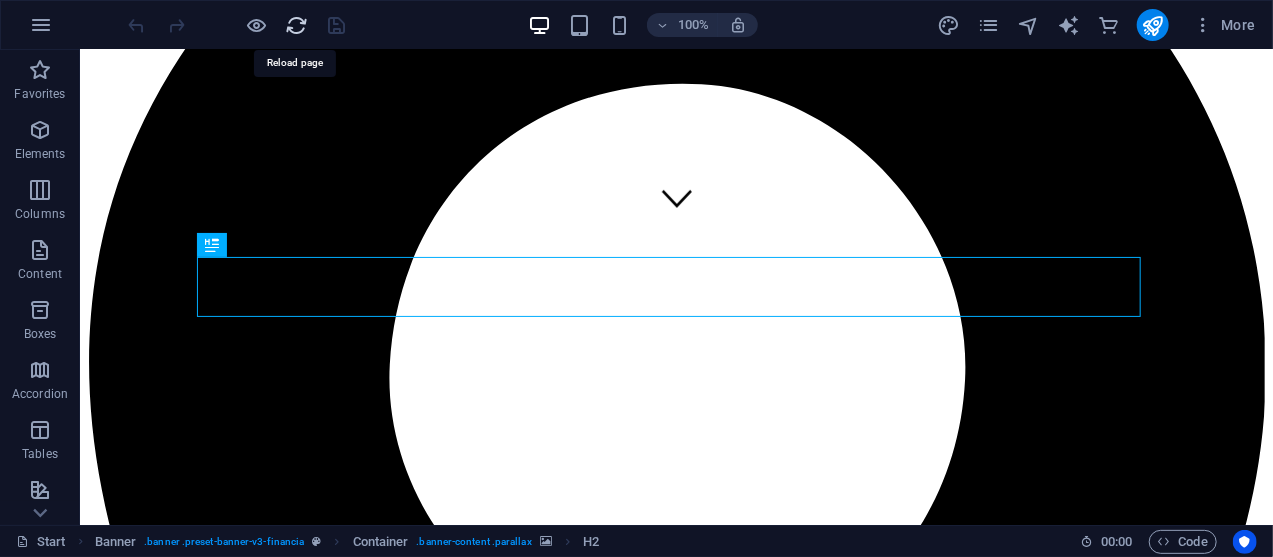 click at bounding box center (297, 25) 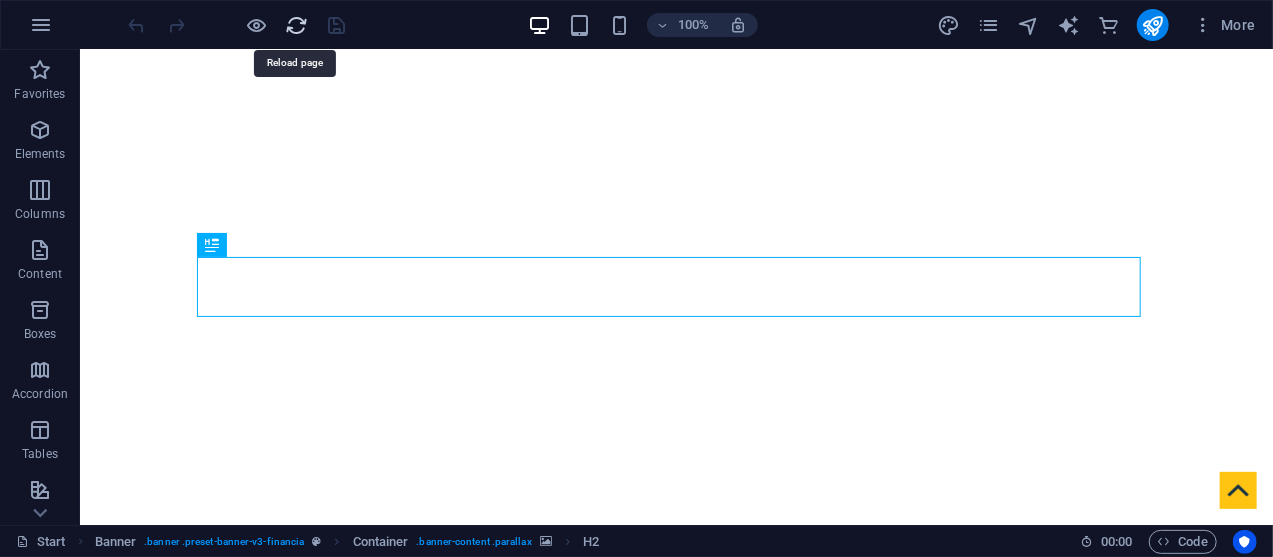 click at bounding box center [297, 25] 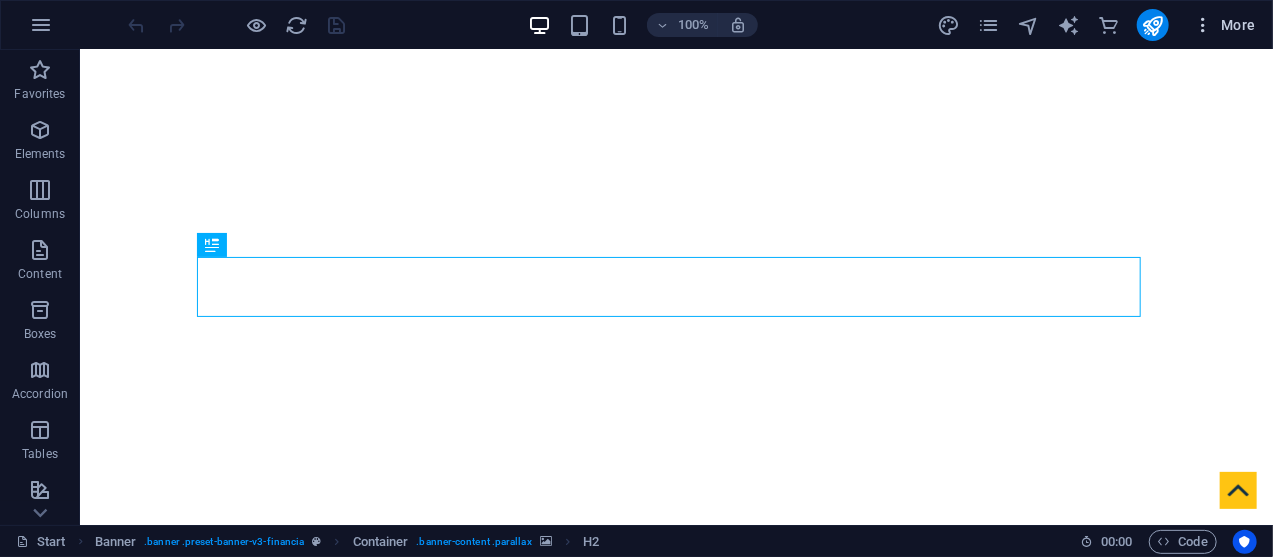 click at bounding box center [1203, 25] 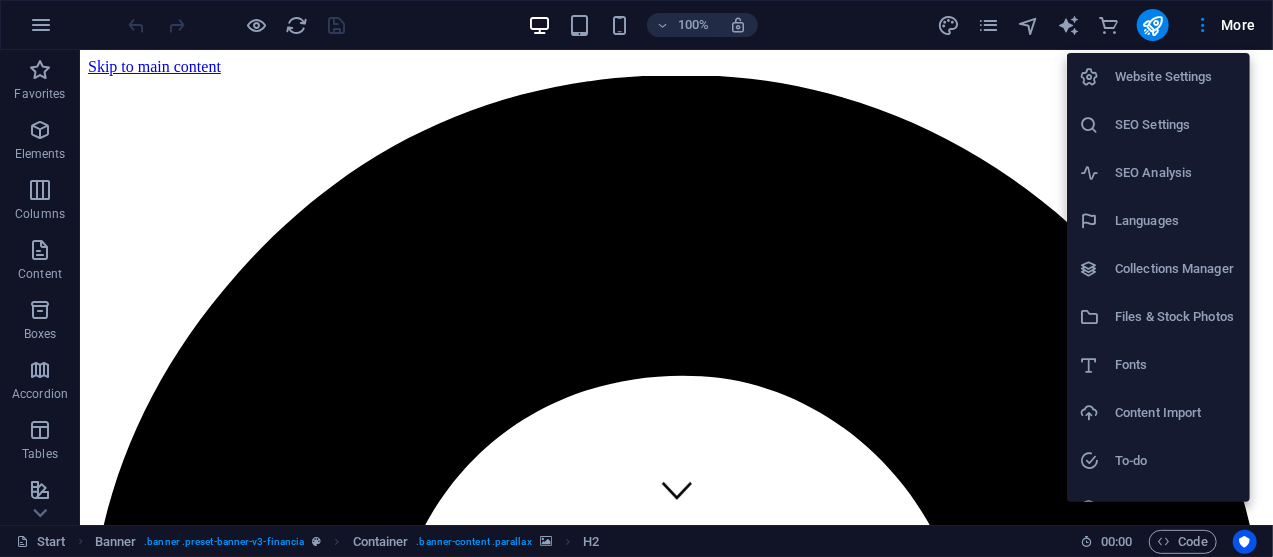 scroll, scrollTop: 0, scrollLeft: 0, axis: both 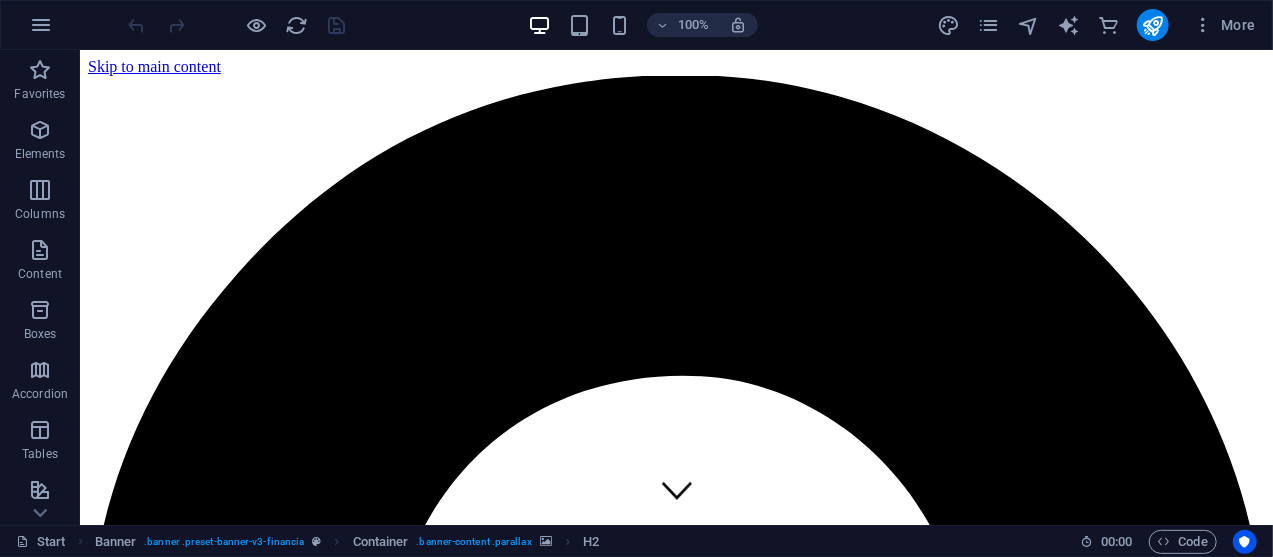 drag, startPoint x: 1263, startPoint y: 74, endPoint x: 1328, endPoint y: 61, distance: 66.287254 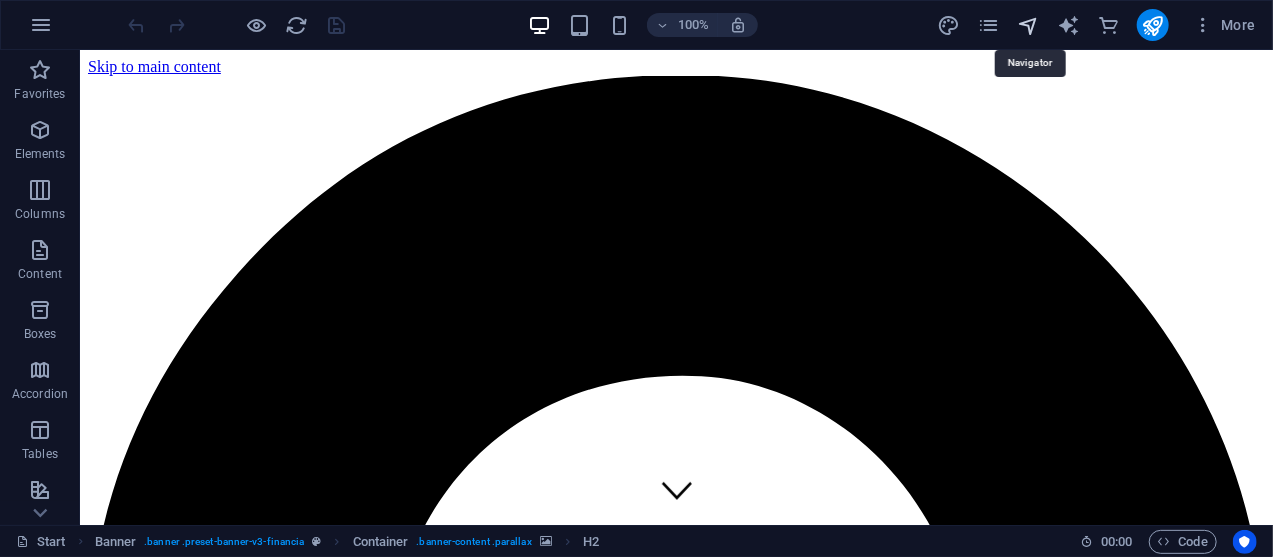 click at bounding box center [1028, 25] 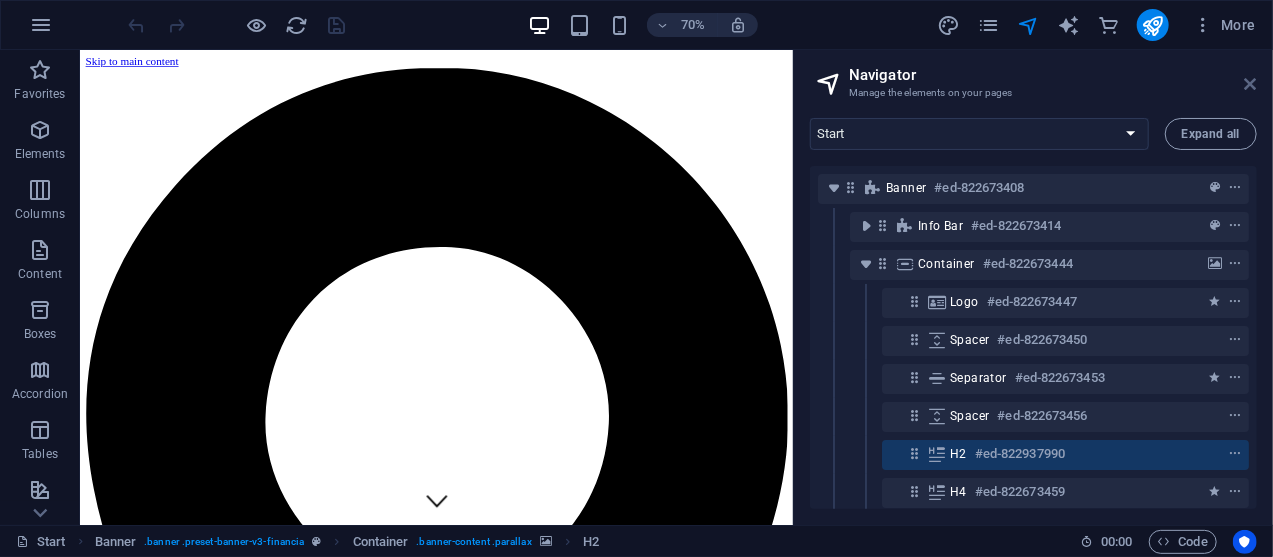 click at bounding box center [1251, 84] 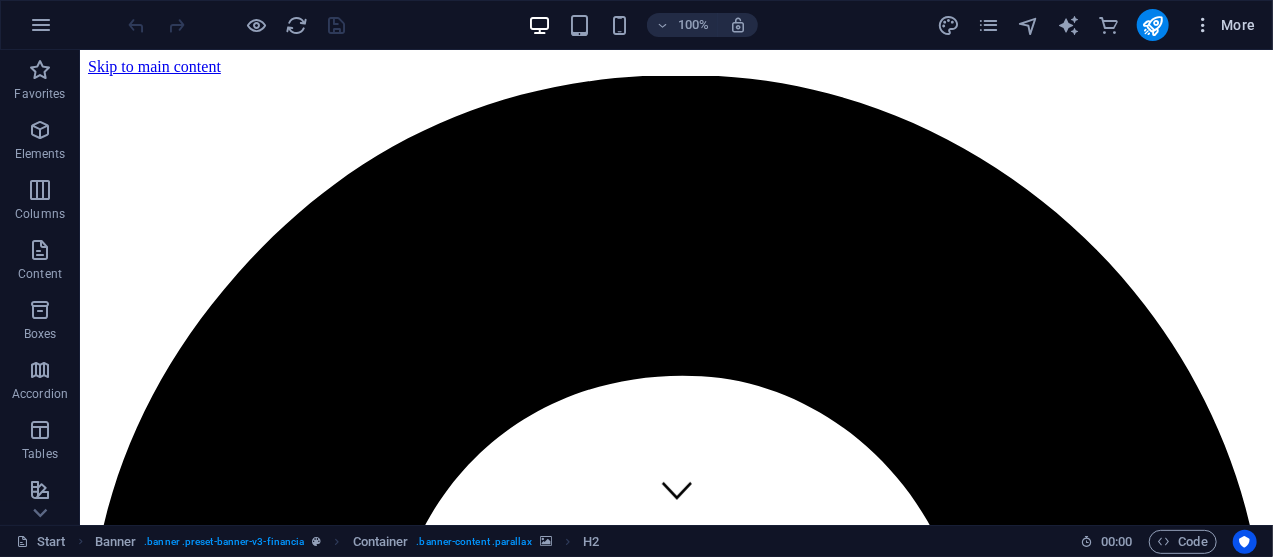 click on "More" at bounding box center [1224, 25] 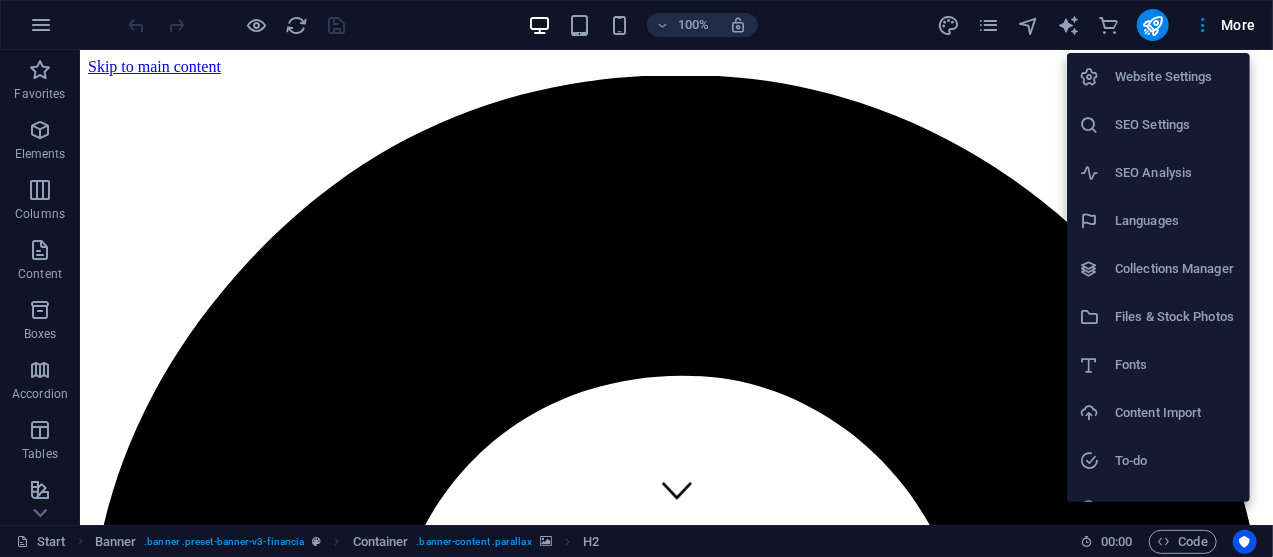 click on "Website Settings" at bounding box center (1176, 77) 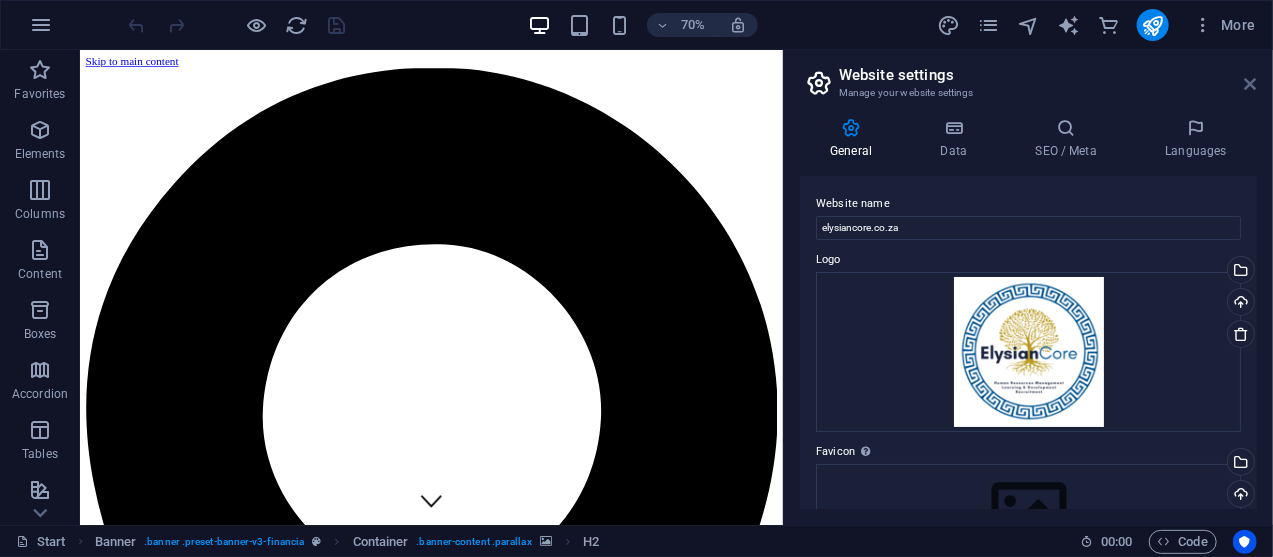 click at bounding box center (1251, 84) 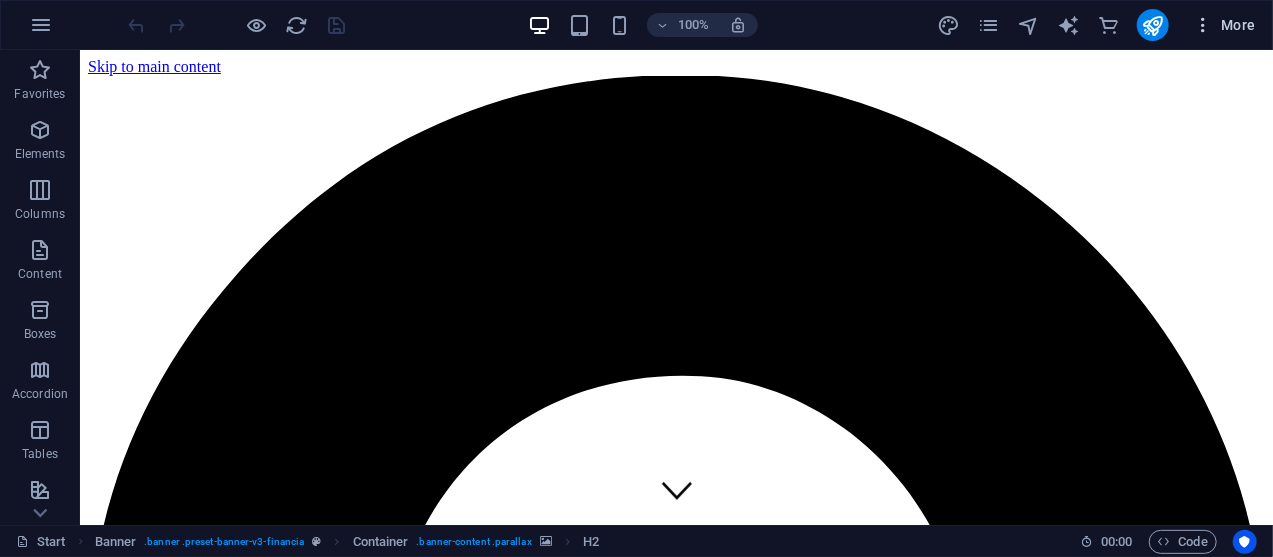 click on "More" at bounding box center (1224, 25) 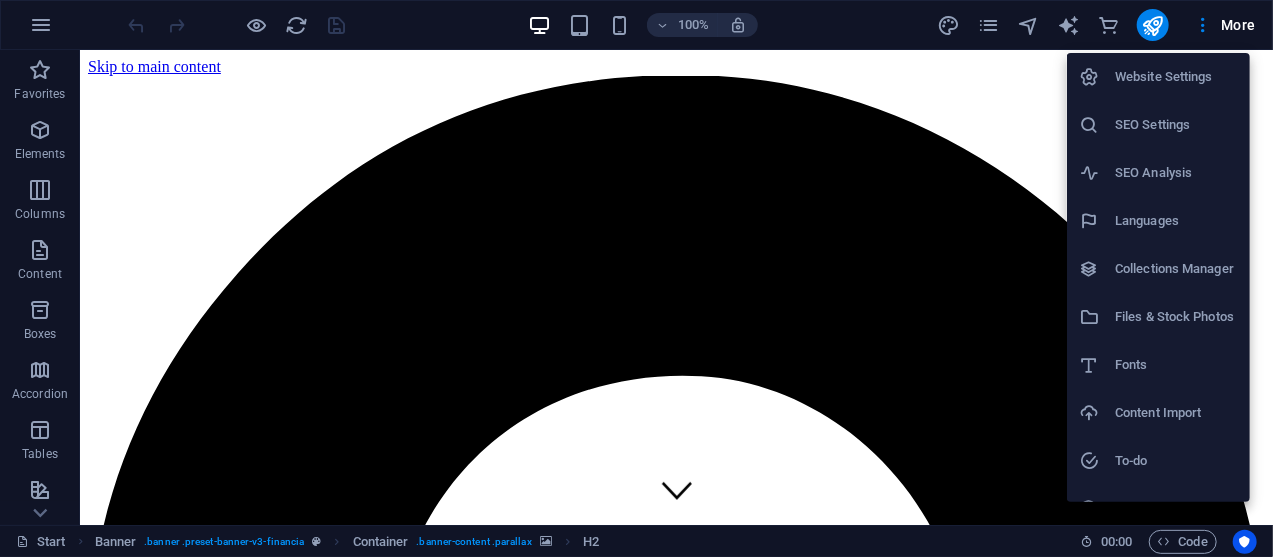 type 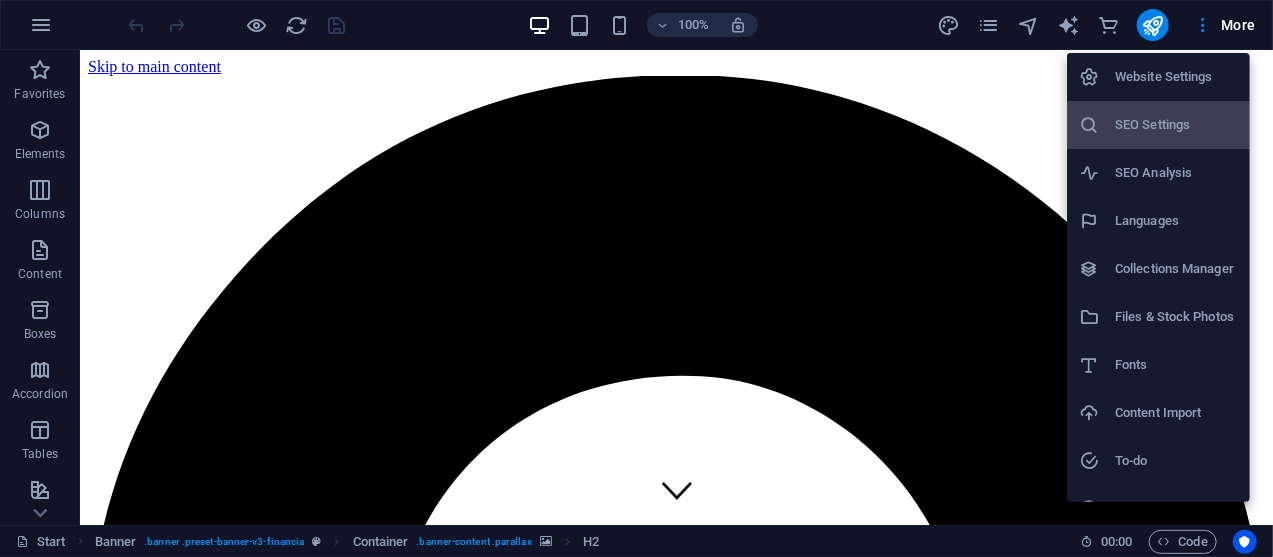 type 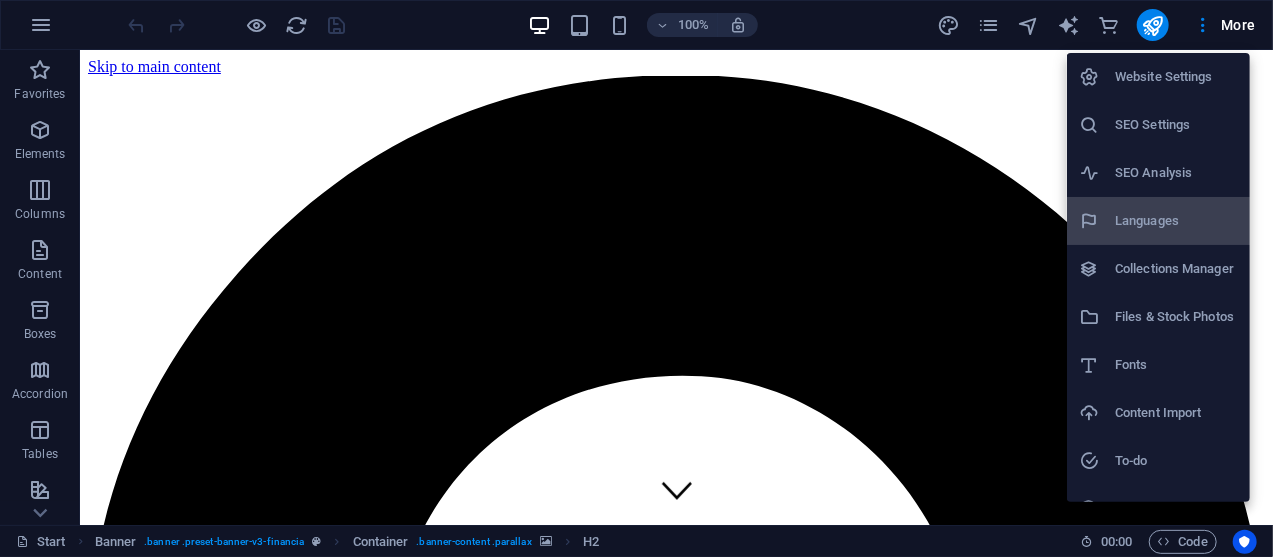 type 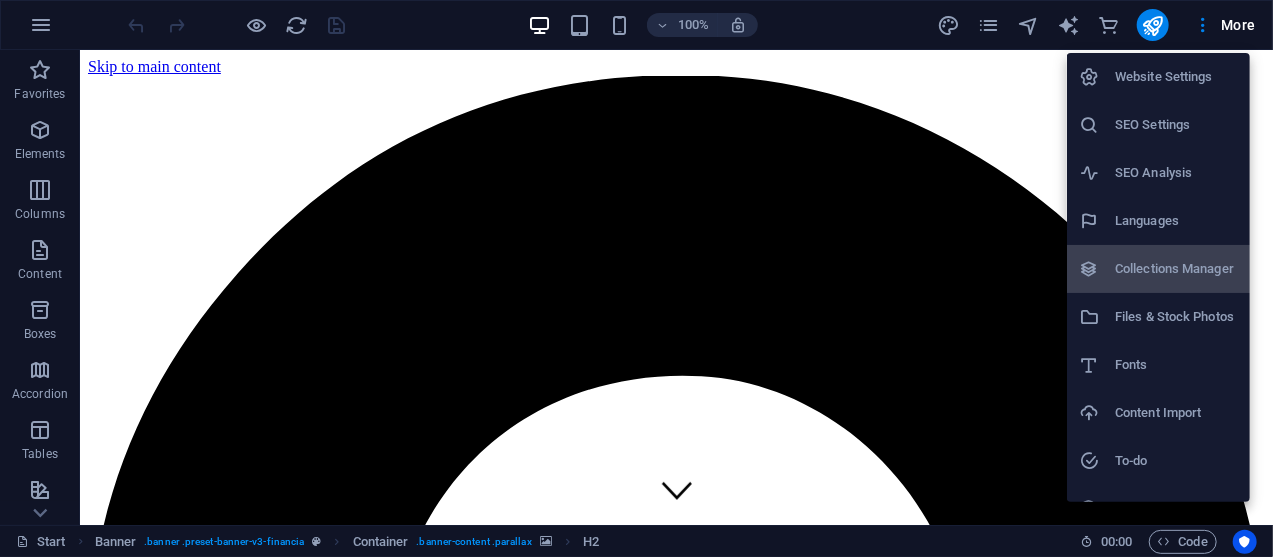 type 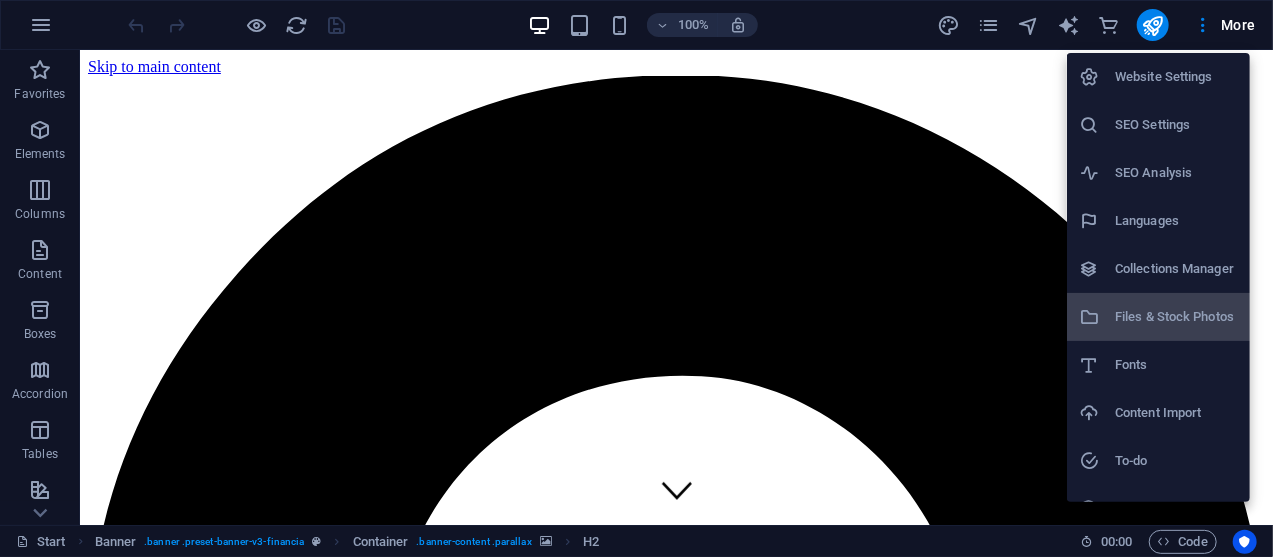 type 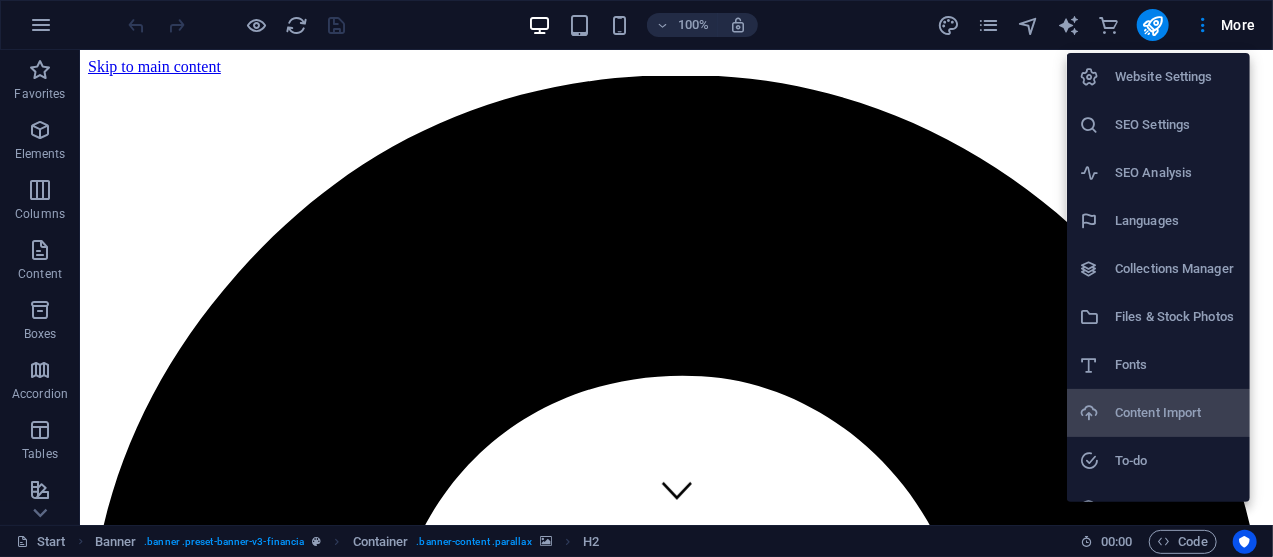 type 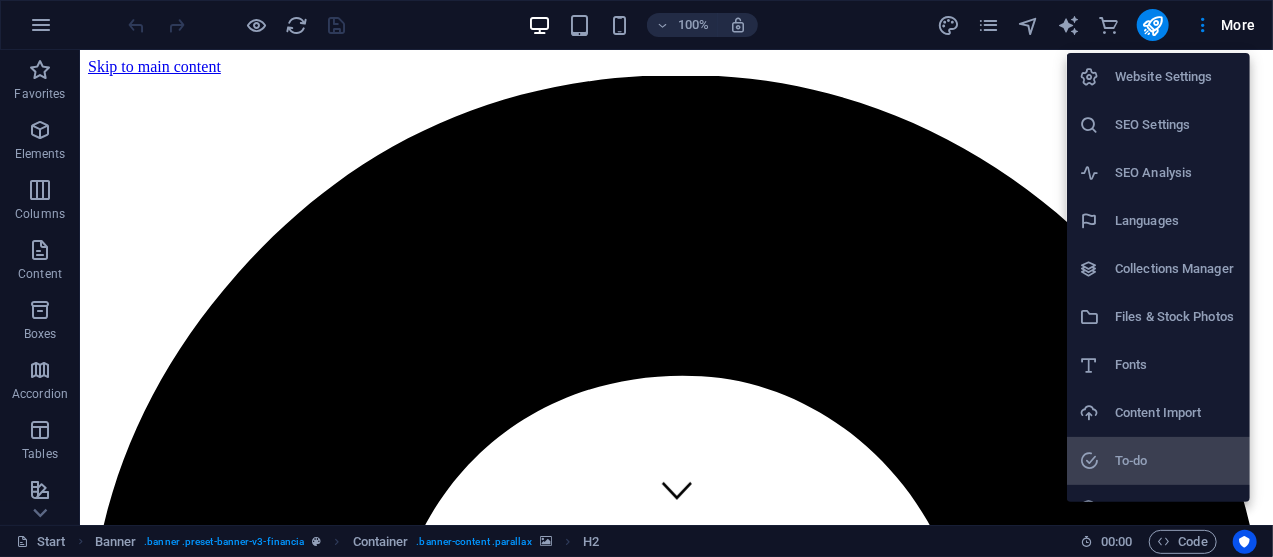 type 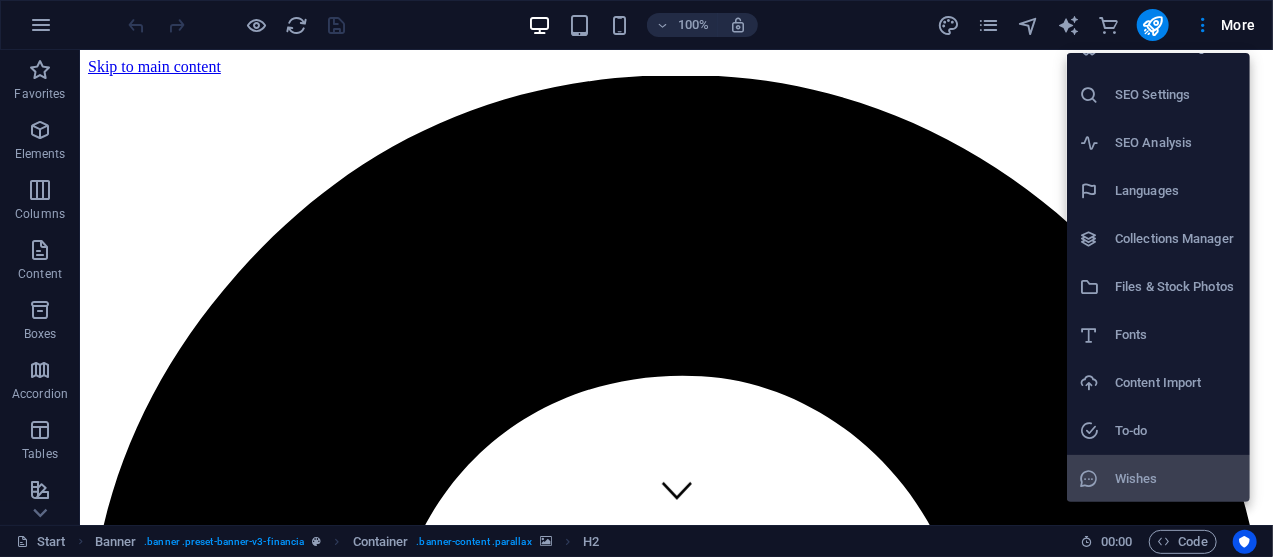 type 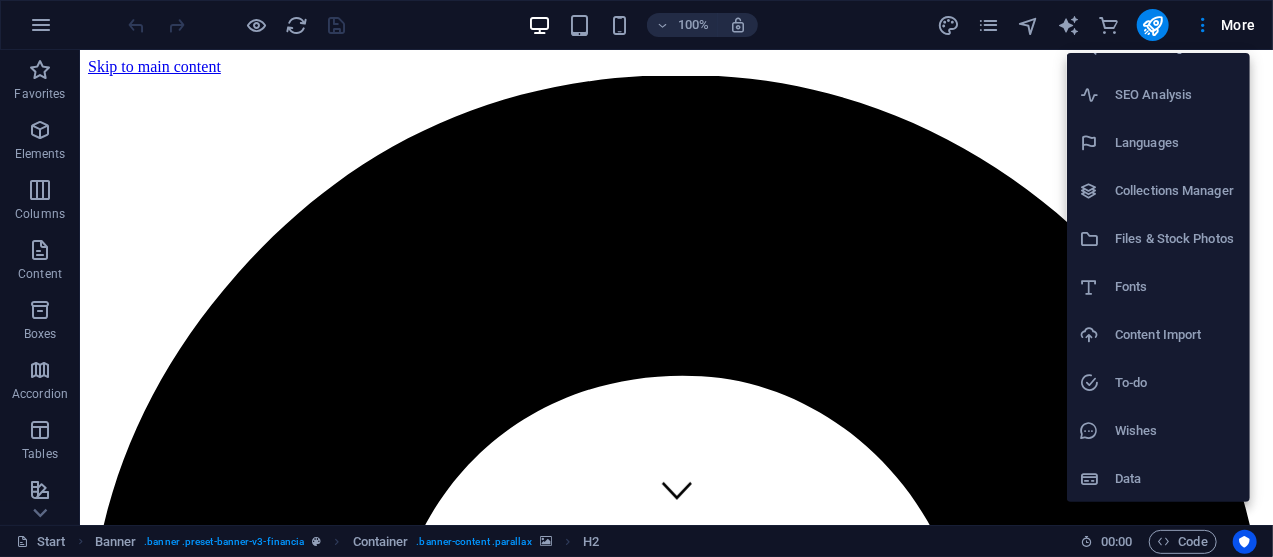 scroll, scrollTop: 0, scrollLeft: 0, axis: both 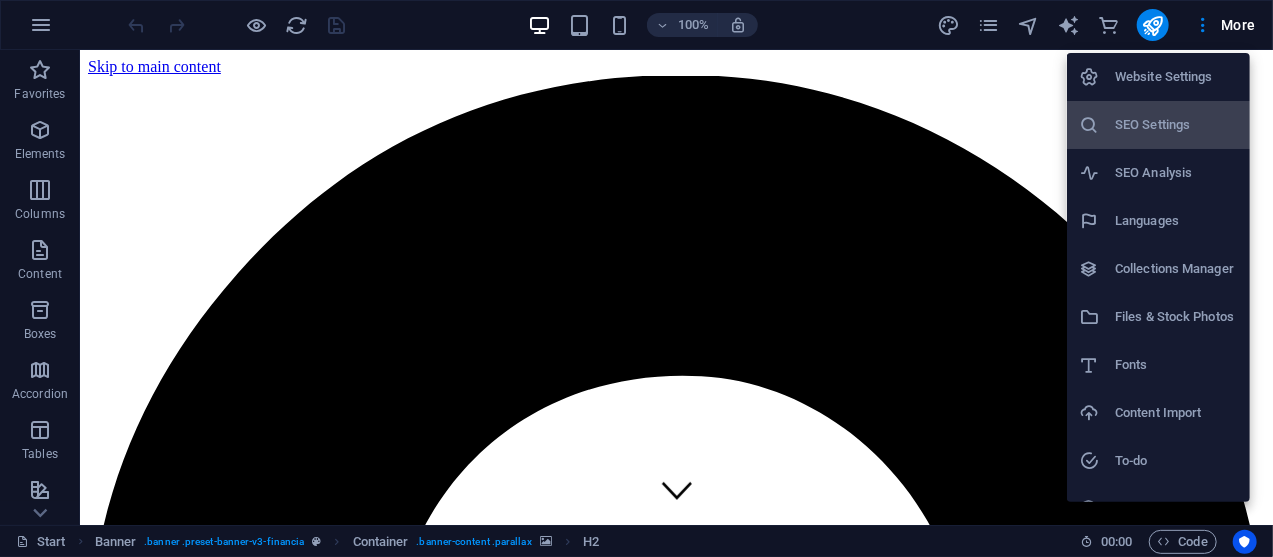 click at bounding box center (636, 278) 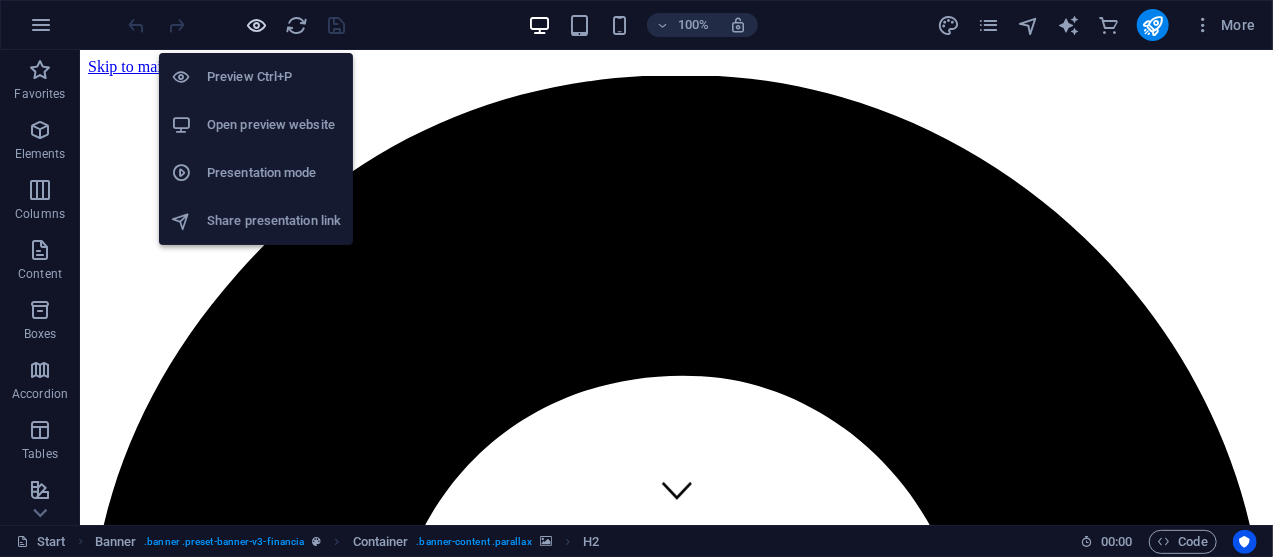 click at bounding box center [257, 25] 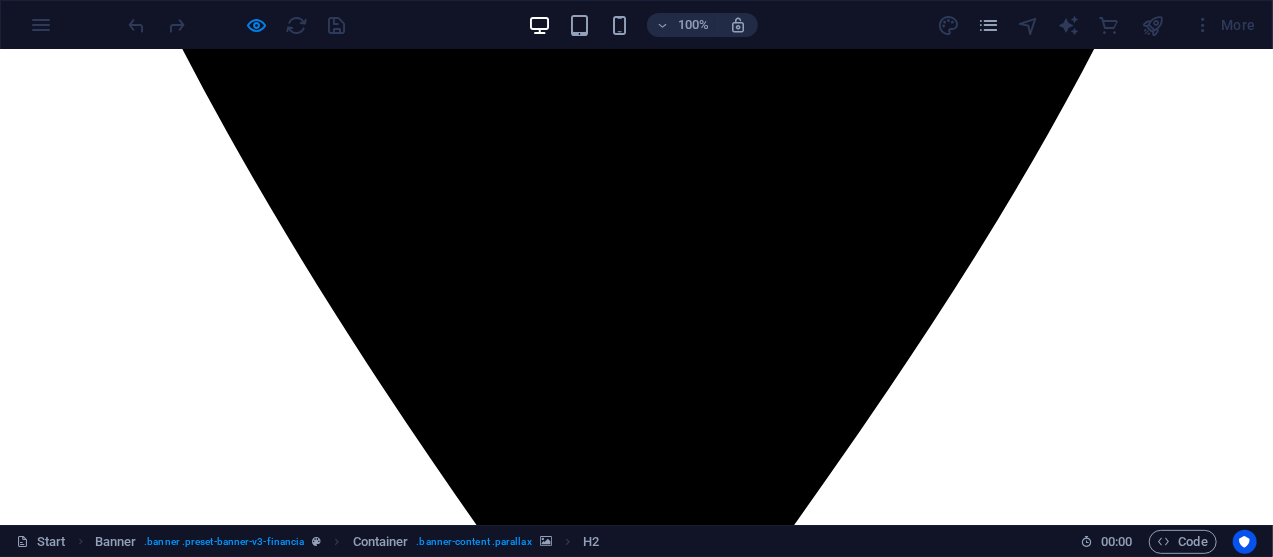 scroll, scrollTop: 1205, scrollLeft: 0, axis: vertical 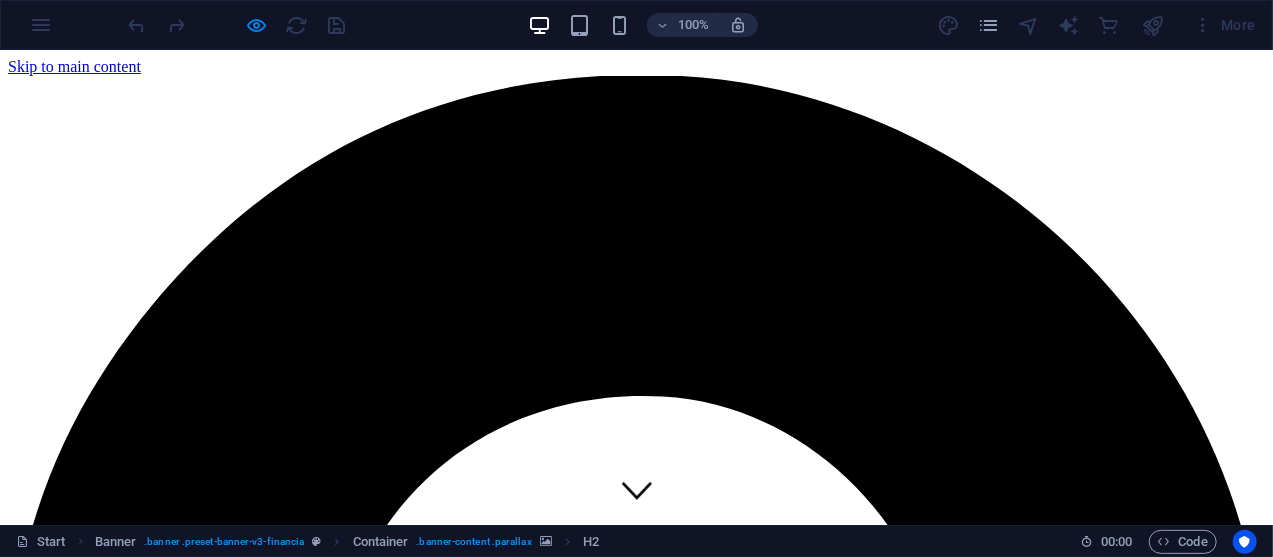 drag, startPoint x: 1271, startPoint y: 50, endPoint x: 1271, endPoint y: 90, distance: 40 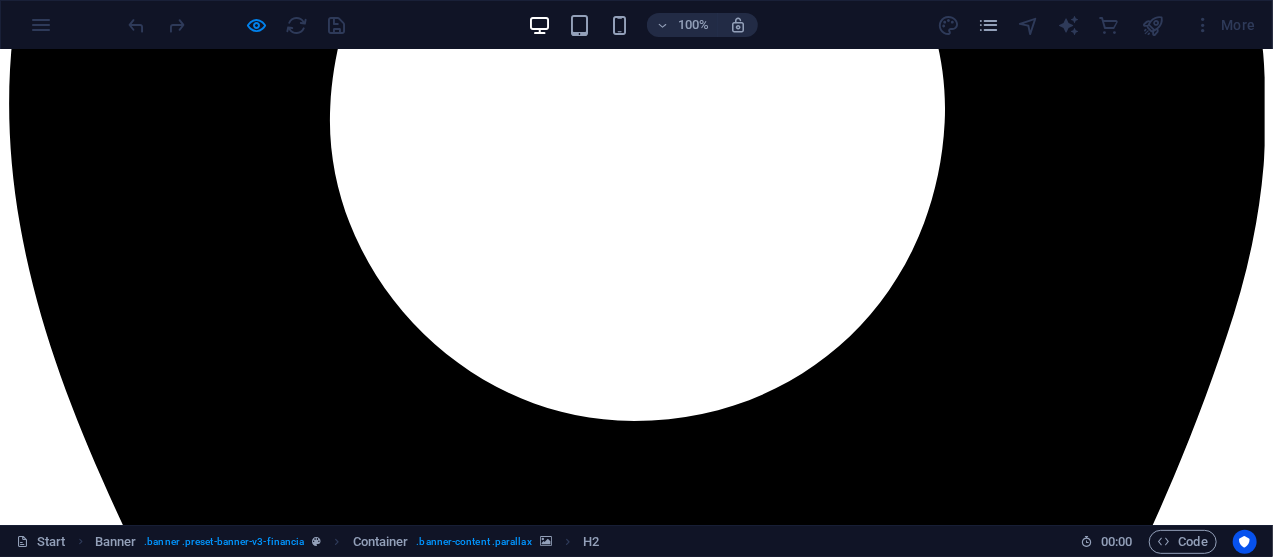 scroll, scrollTop: 199, scrollLeft: 0, axis: vertical 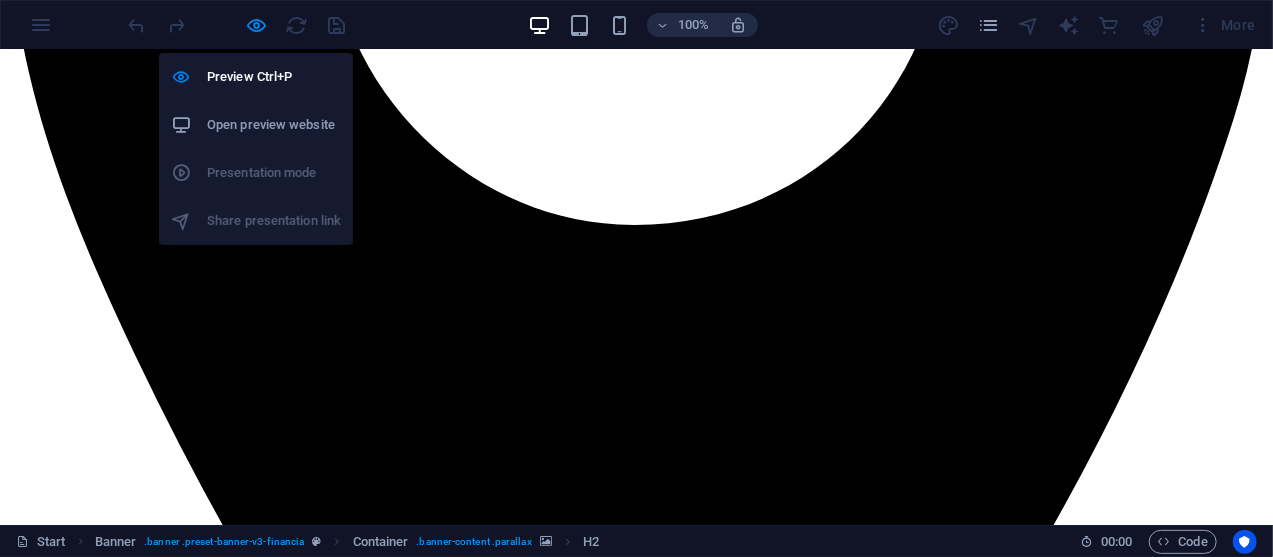 click on "Open preview website" at bounding box center [256, 125] 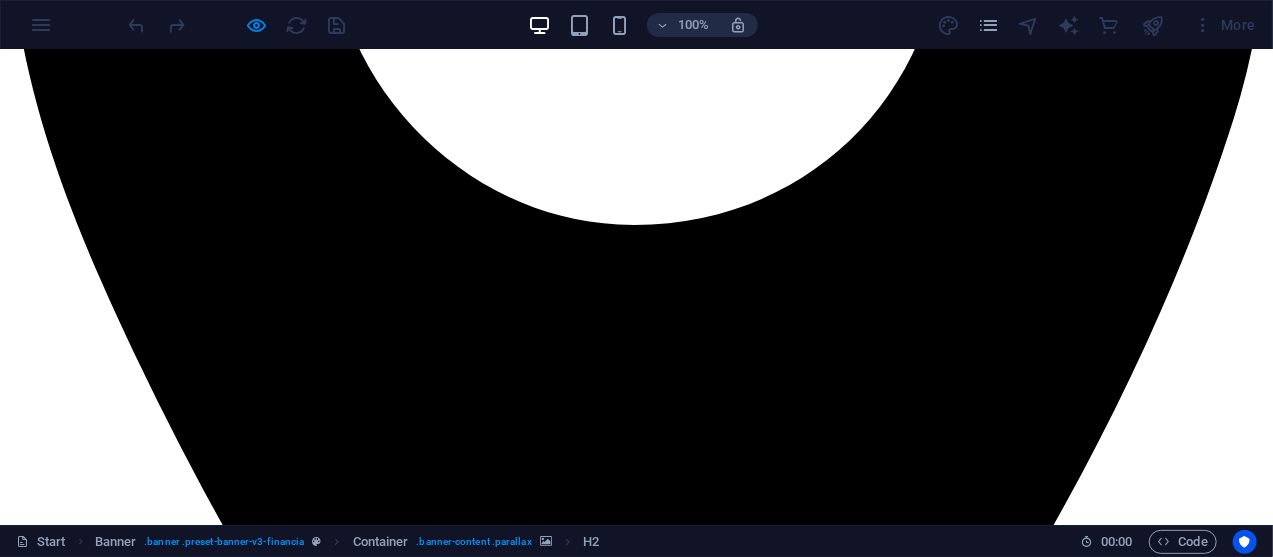 click at bounding box center (237, 25) 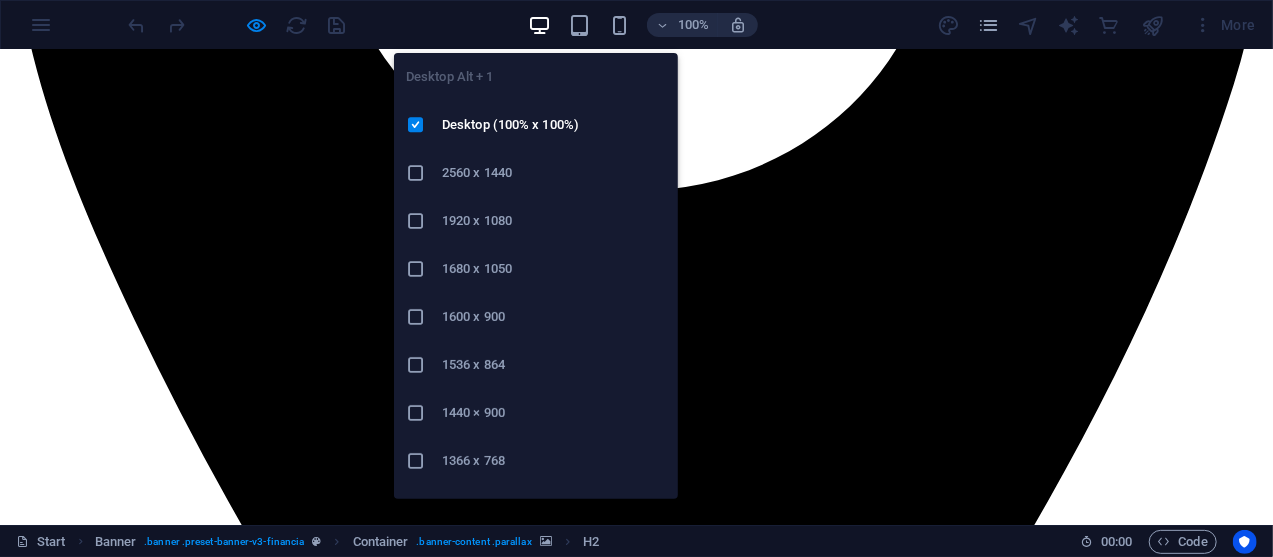 scroll, scrollTop: 821, scrollLeft: 0, axis: vertical 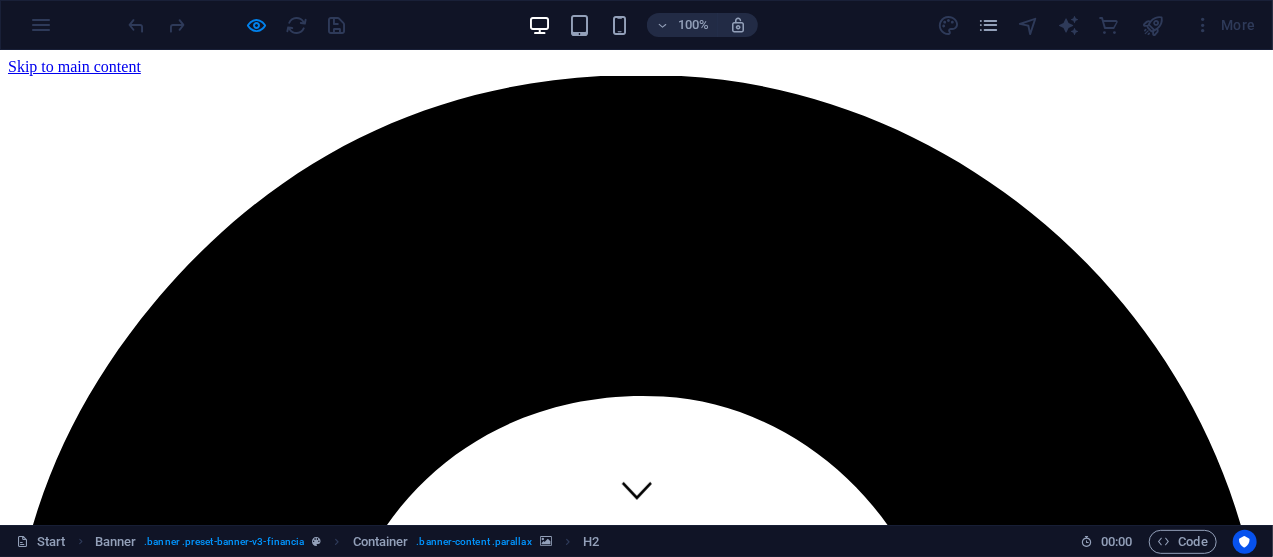drag, startPoint x: 1266, startPoint y: 106, endPoint x: 1268, endPoint y: 64, distance: 42.047592 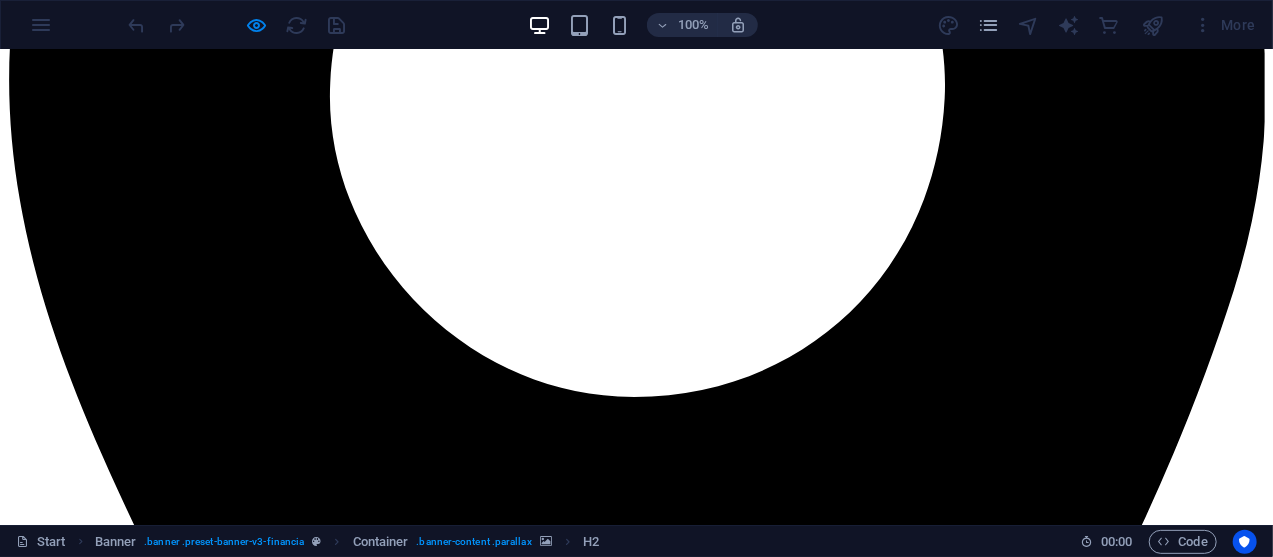 scroll, scrollTop: 706, scrollLeft: 0, axis: vertical 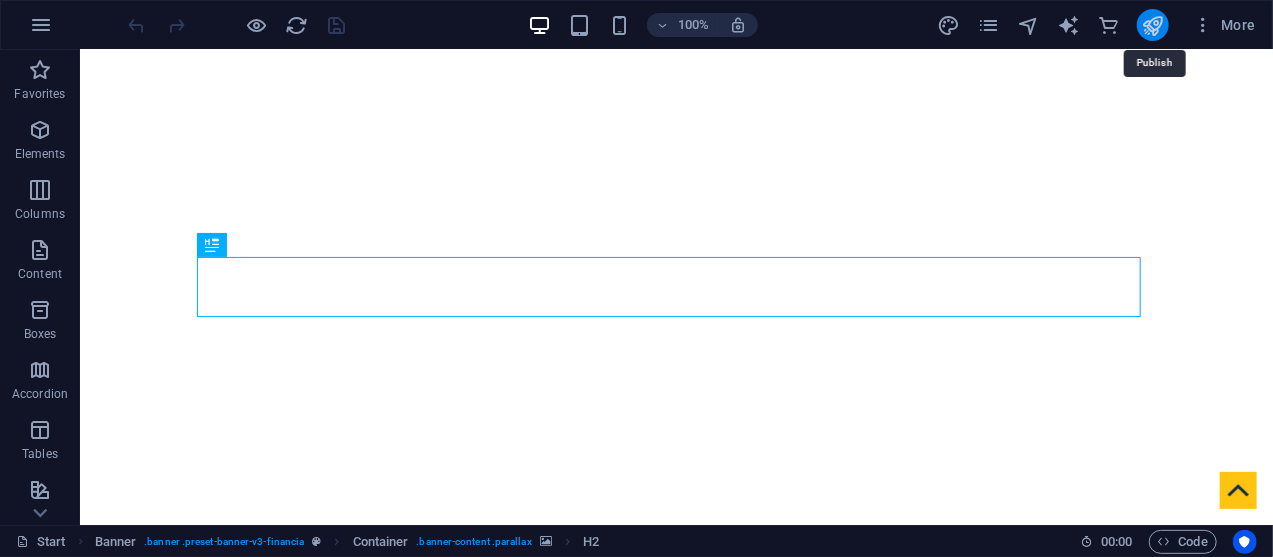 click at bounding box center (1152, 25) 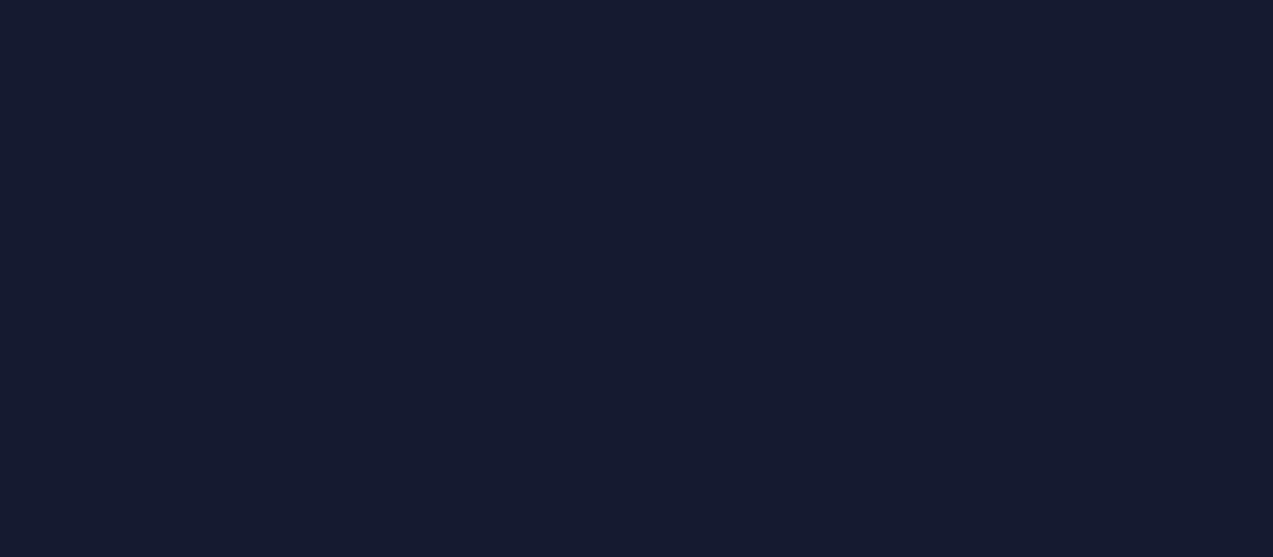 scroll, scrollTop: 0, scrollLeft: 0, axis: both 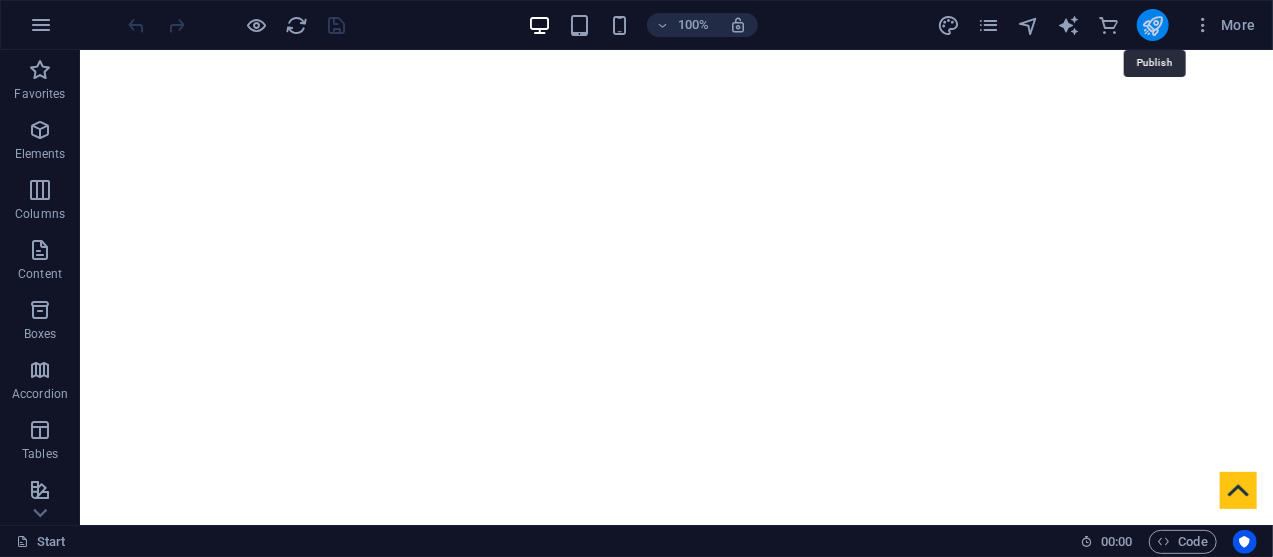 click at bounding box center [1152, 25] 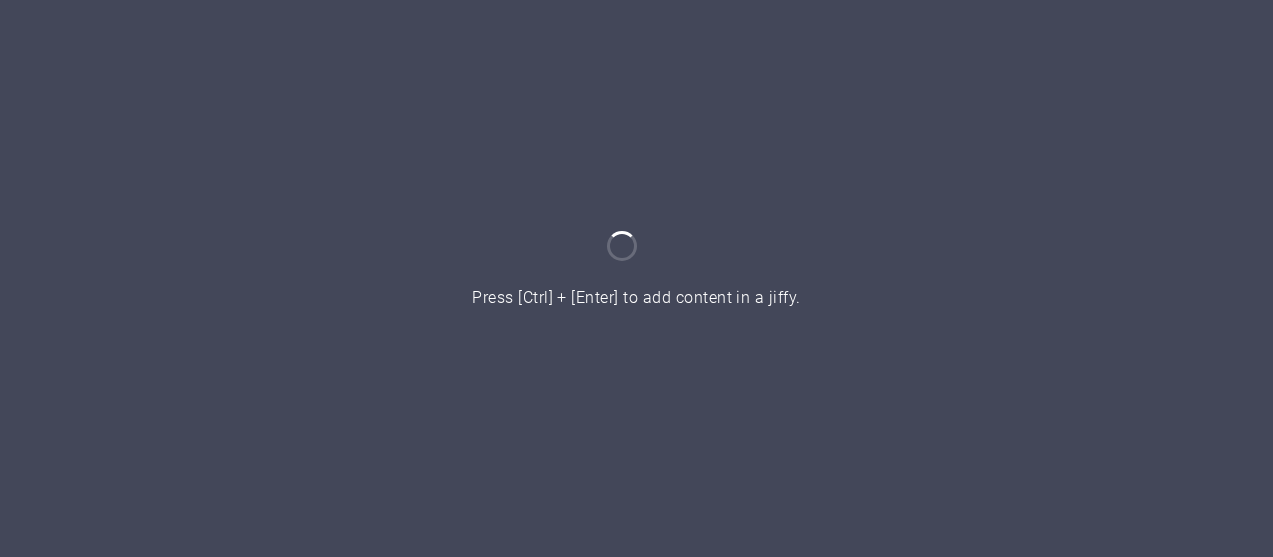 scroll, scrollTop: 0, scrollLeft: 0, axis: both 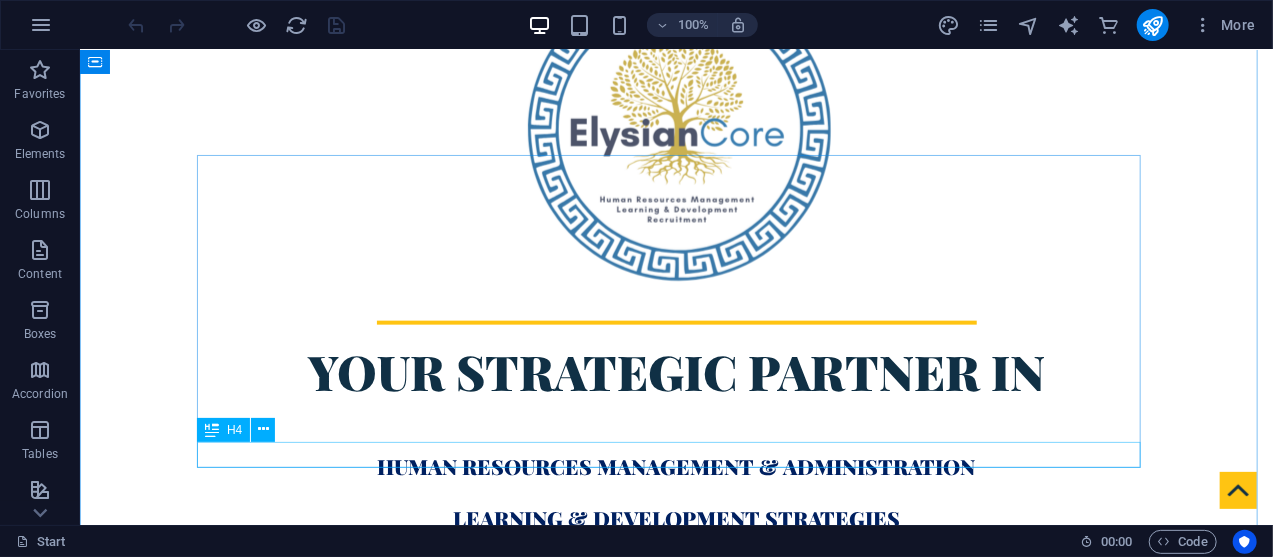 click on "OUR MISSION" at bounding box center (676, 1210) 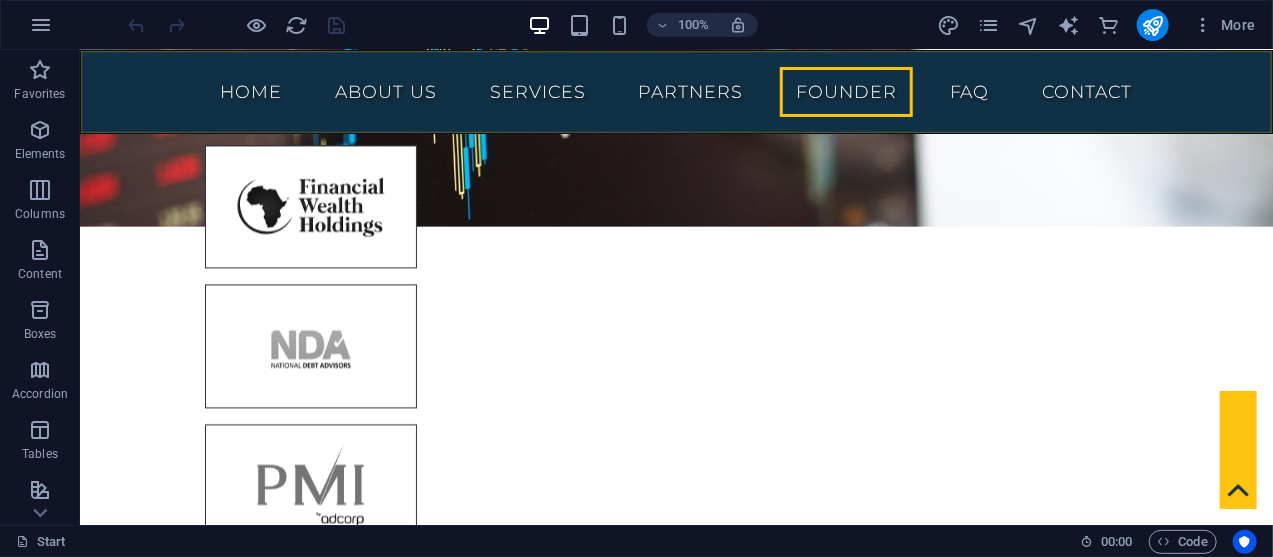 scroll, scrollTop: 8718, scrollLeft: 0, axis: vertical 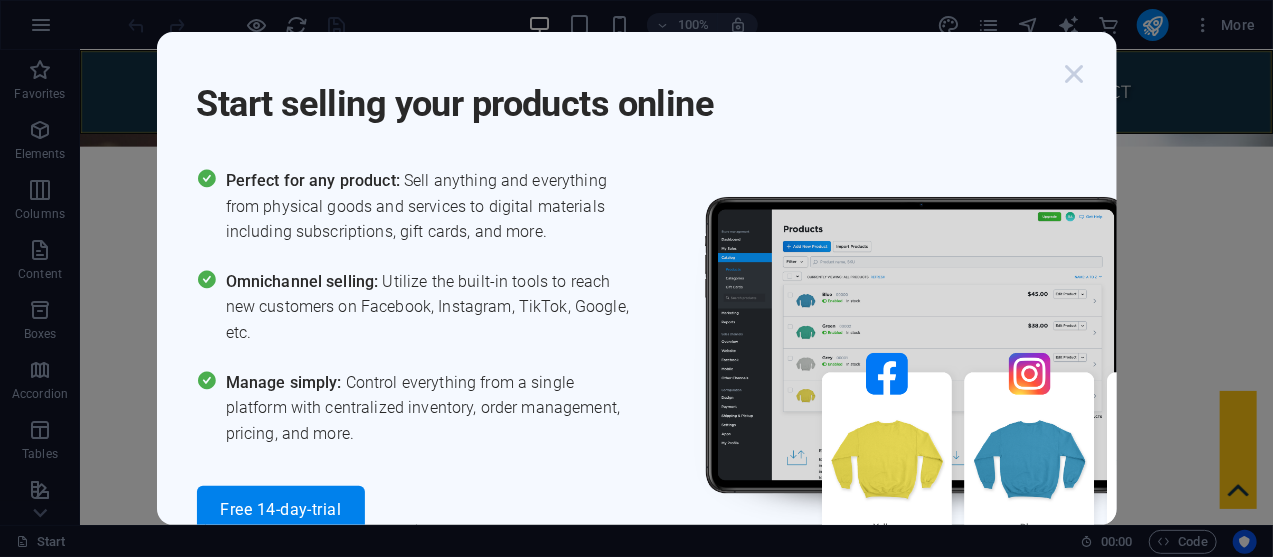 click at bounding box center [1075, 74] 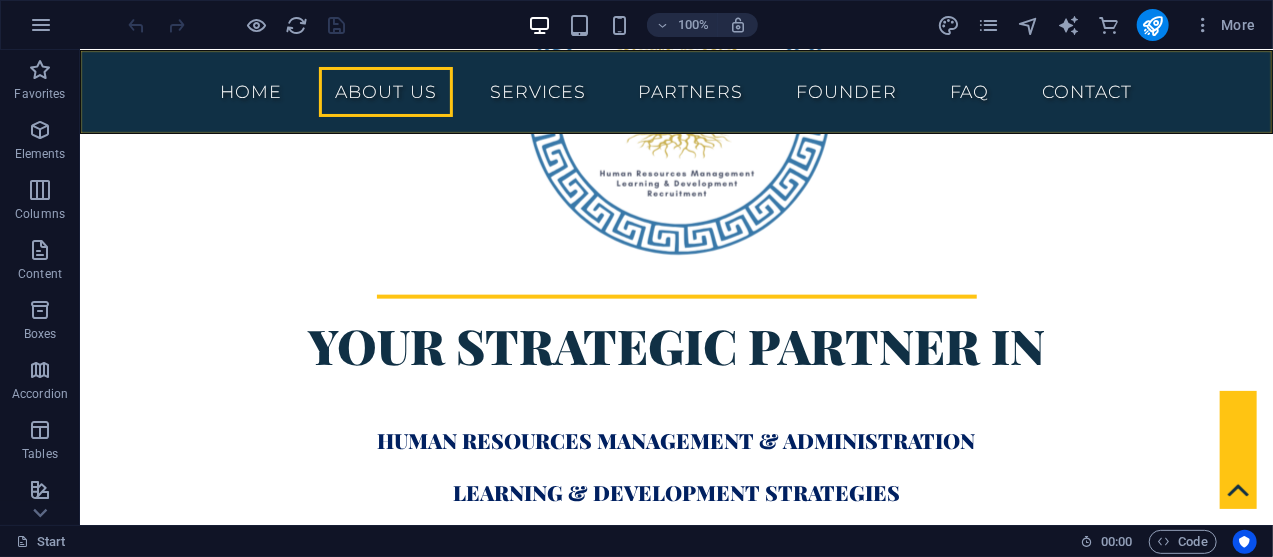 scroll, scrollTop: 251, scrollLeft: 0, axis: vertical 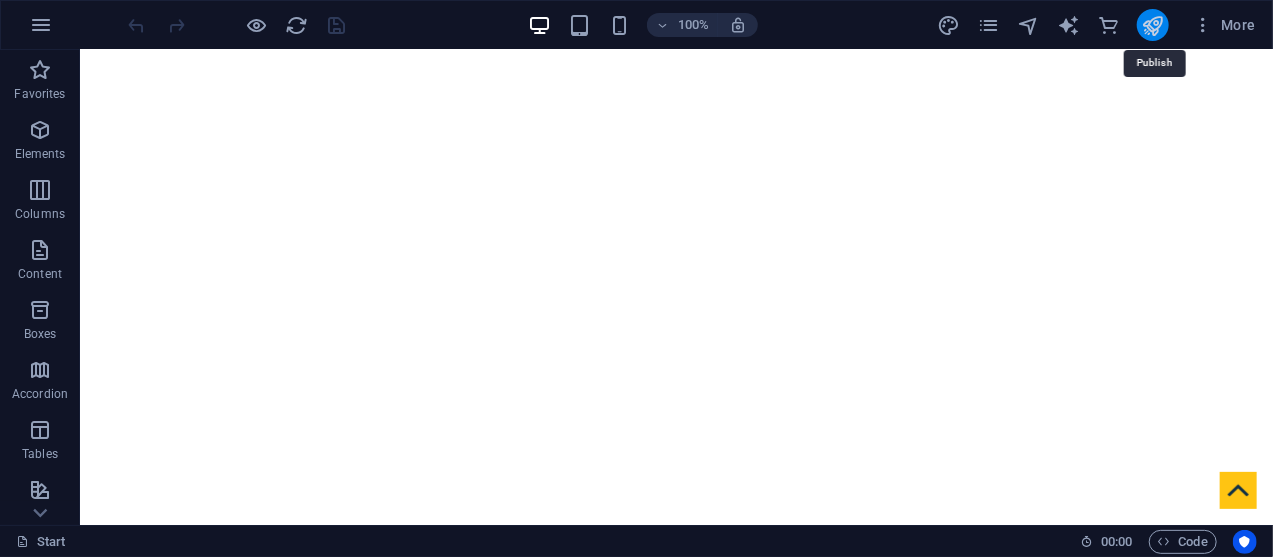 click at bounding box center (1152, 25) 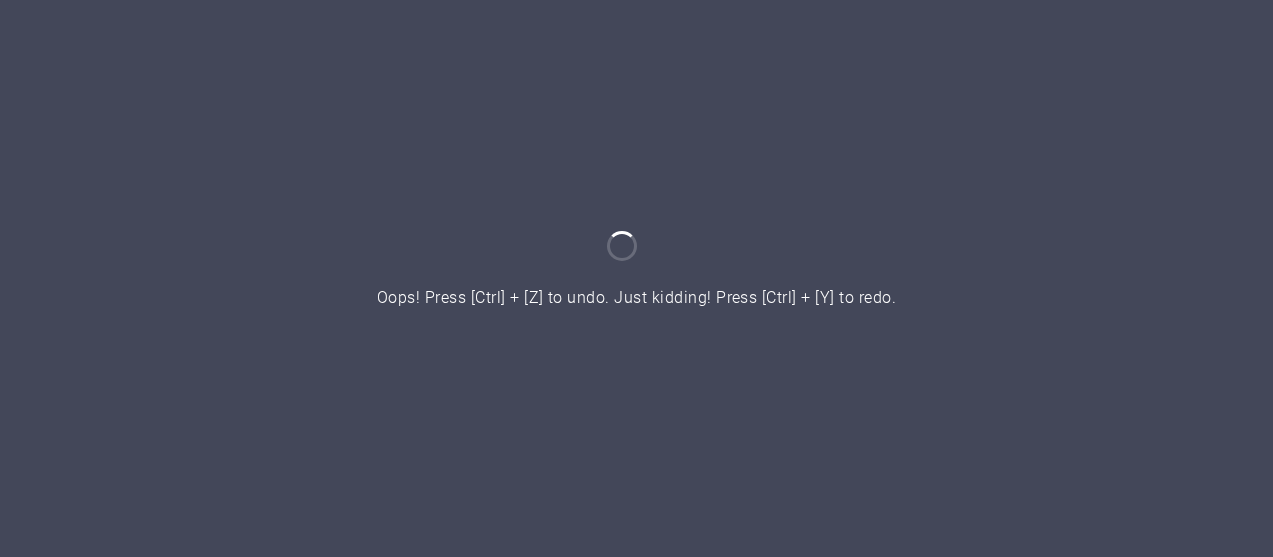 scroll, scrollTop: 0, scrollLeft: 0, axis: both 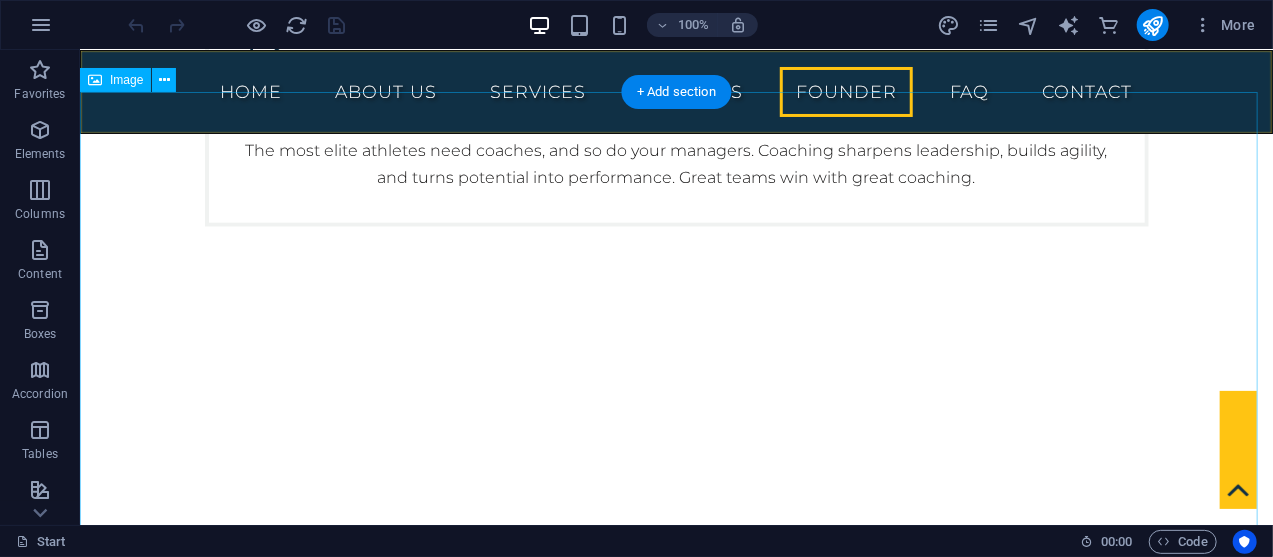 click at bounding box center (675, 4529) 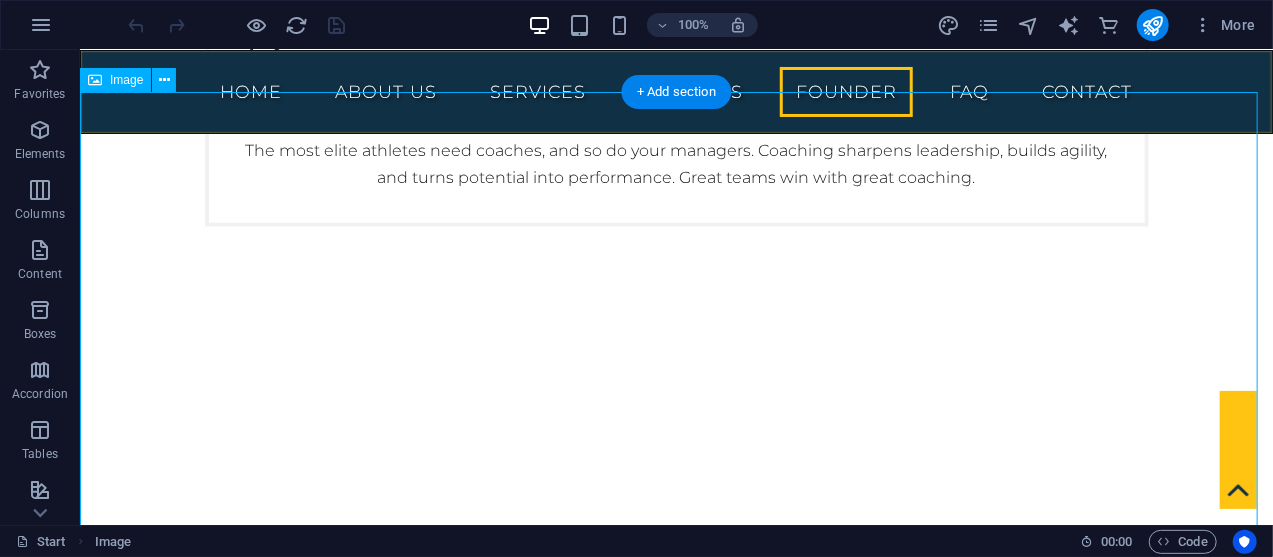click at bounding box center [675, 4529] 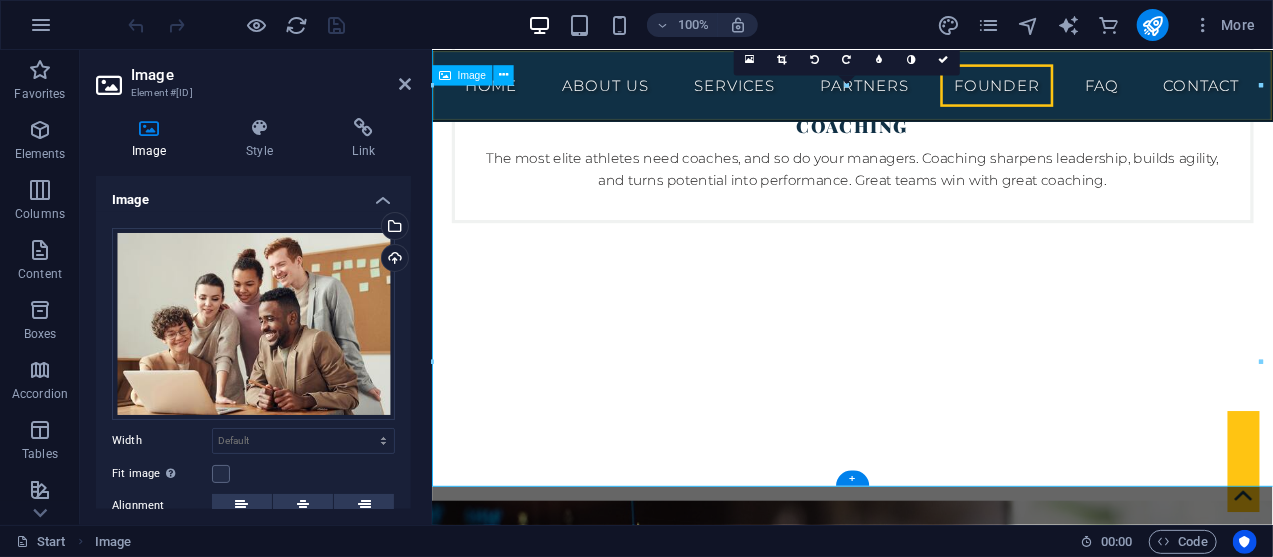 scroll, scrollTop: 8011, scrollLeft: 0, axis: vertical 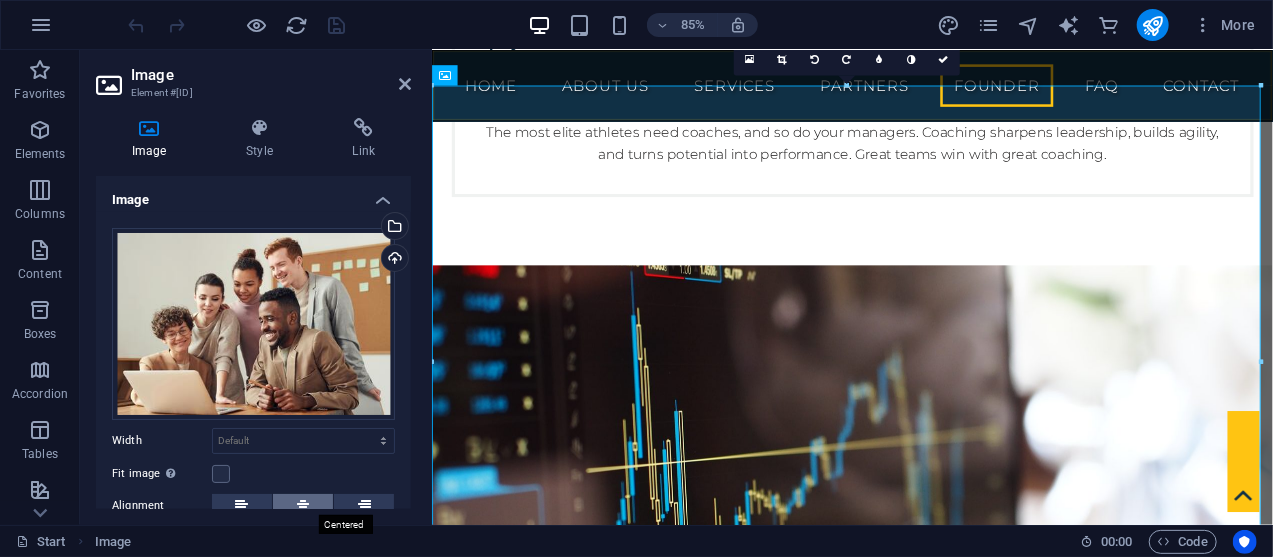 click at bounding box center [303, 506] 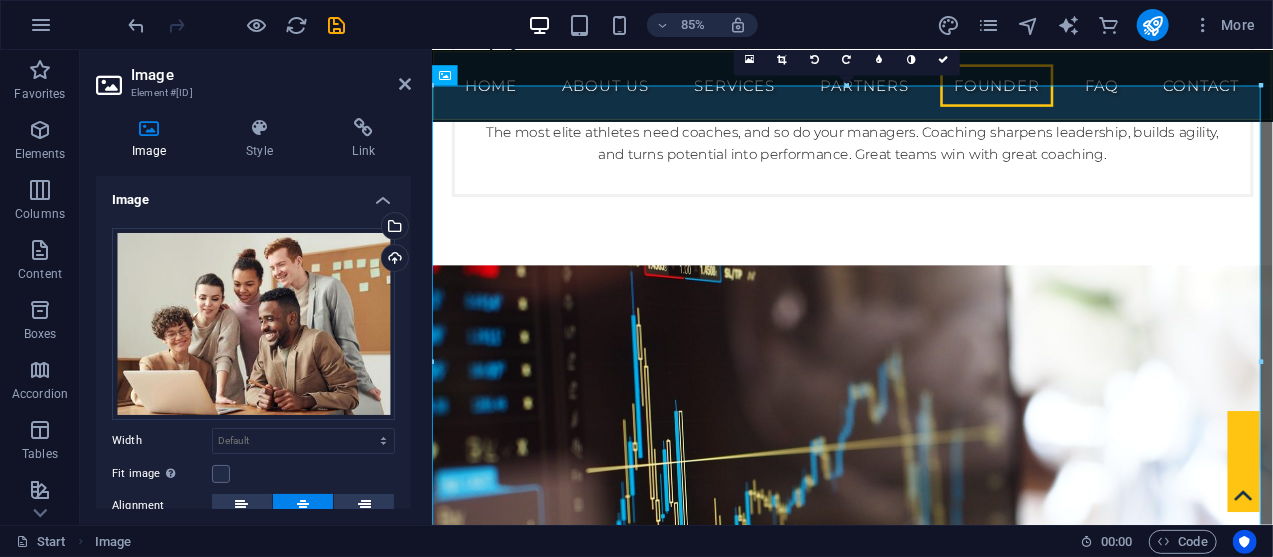 click at bounding box center [237, 25] 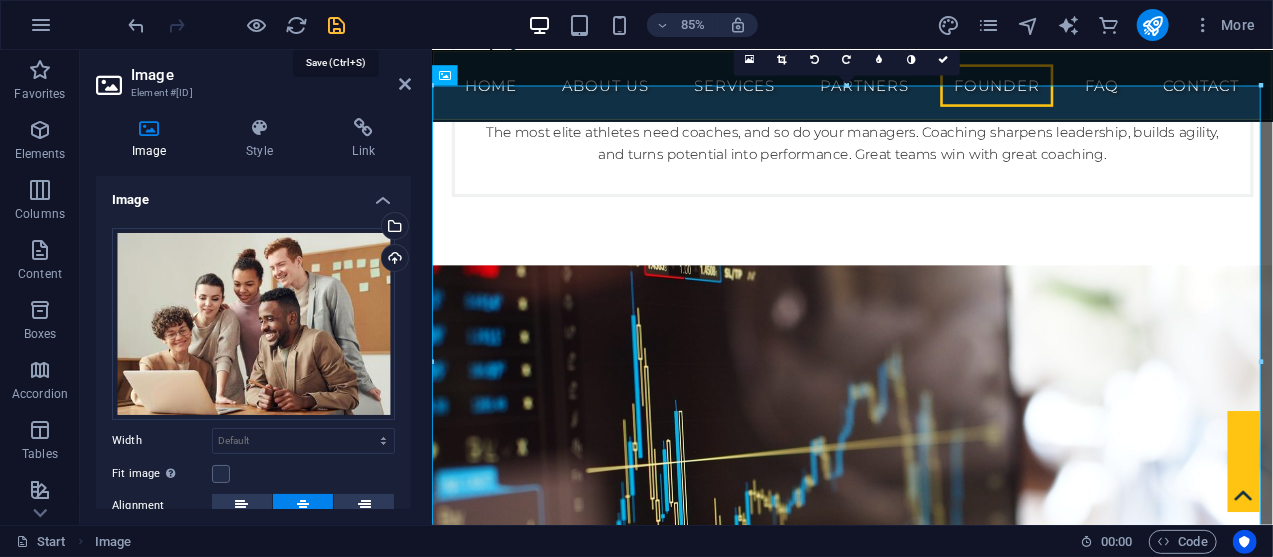 click at bounding box center (337, 25) 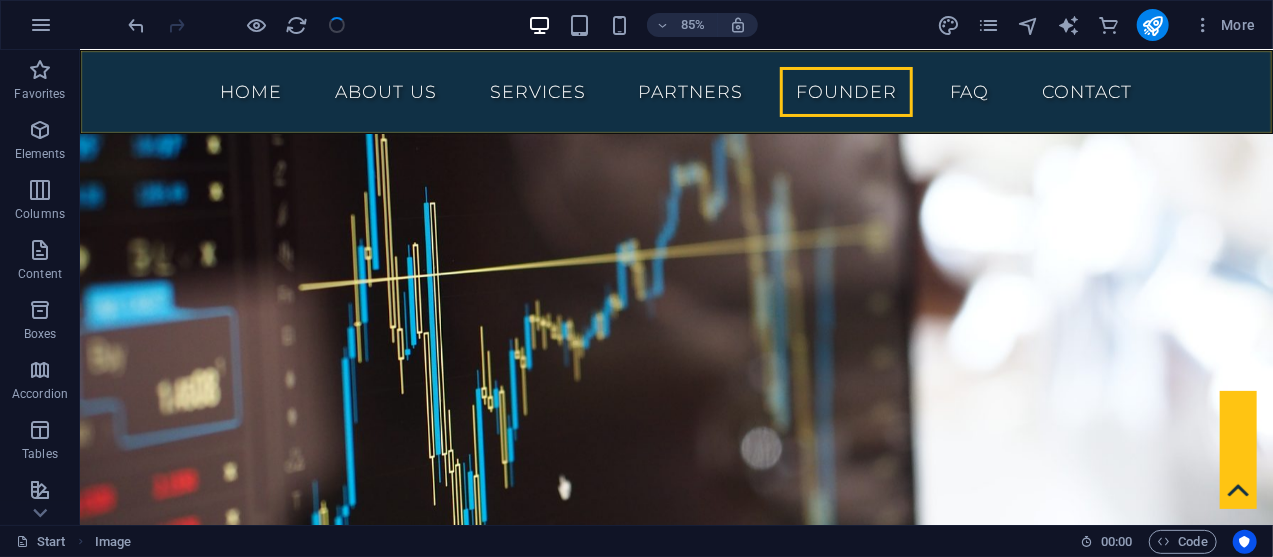 scroll, scrollTop: 7800, scrollLeft: 0, axis: vertical 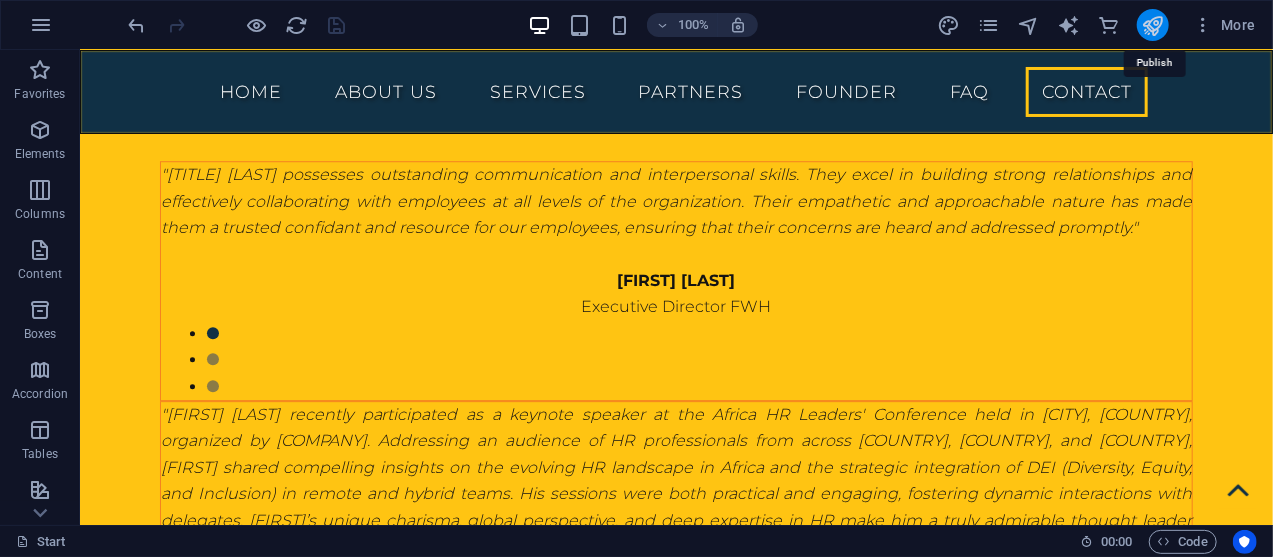click at bounding box center [1152, 25] 